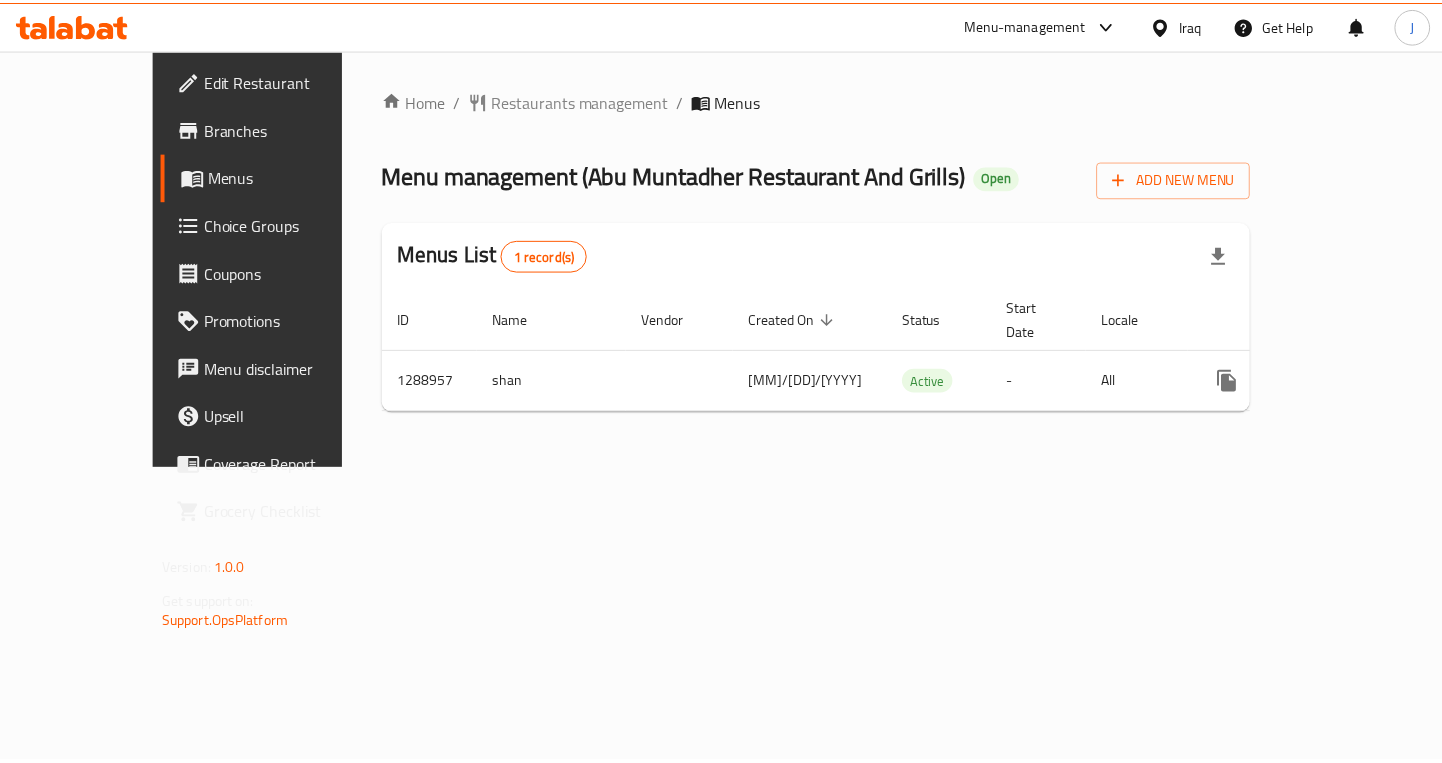 scroll, scrollTop: 0, scrollLeft: 0, axis: both 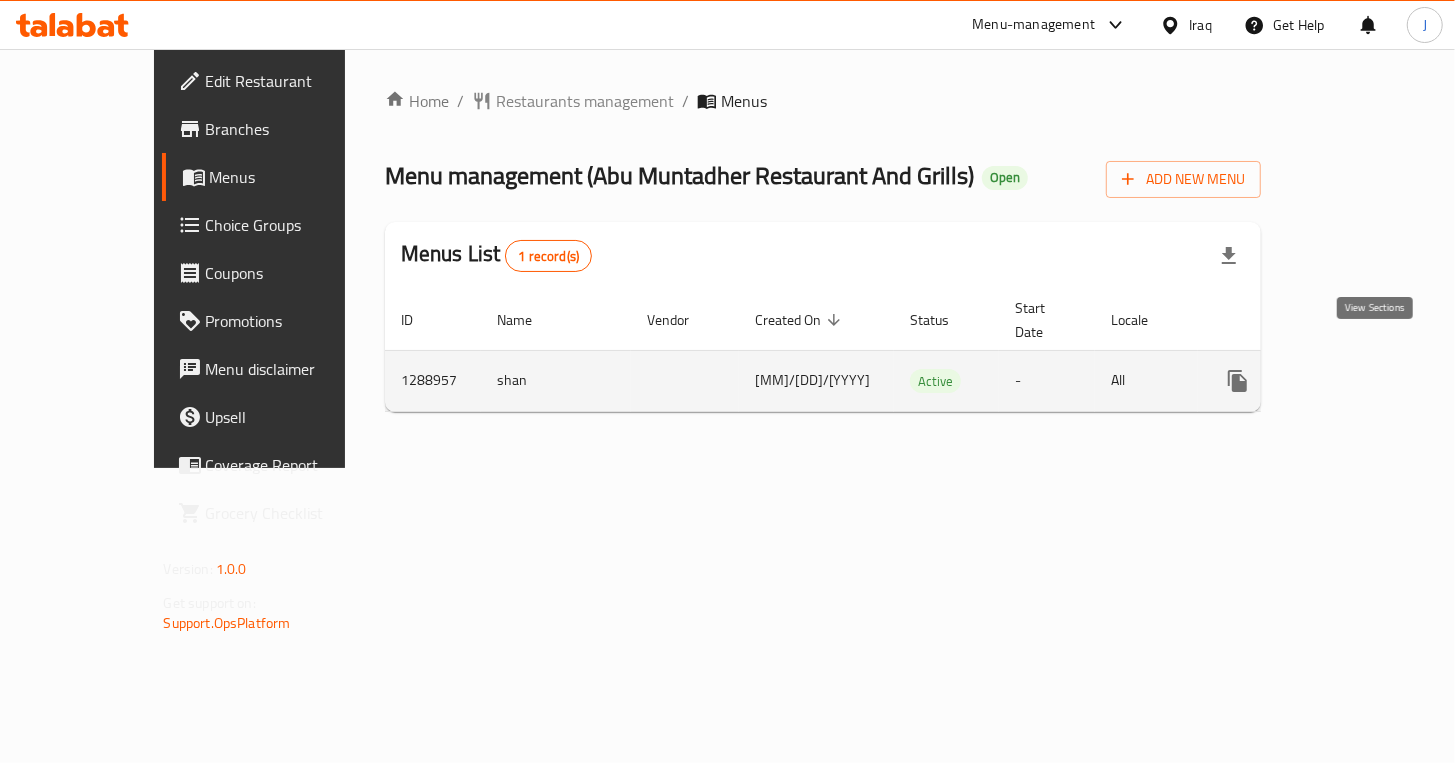 click 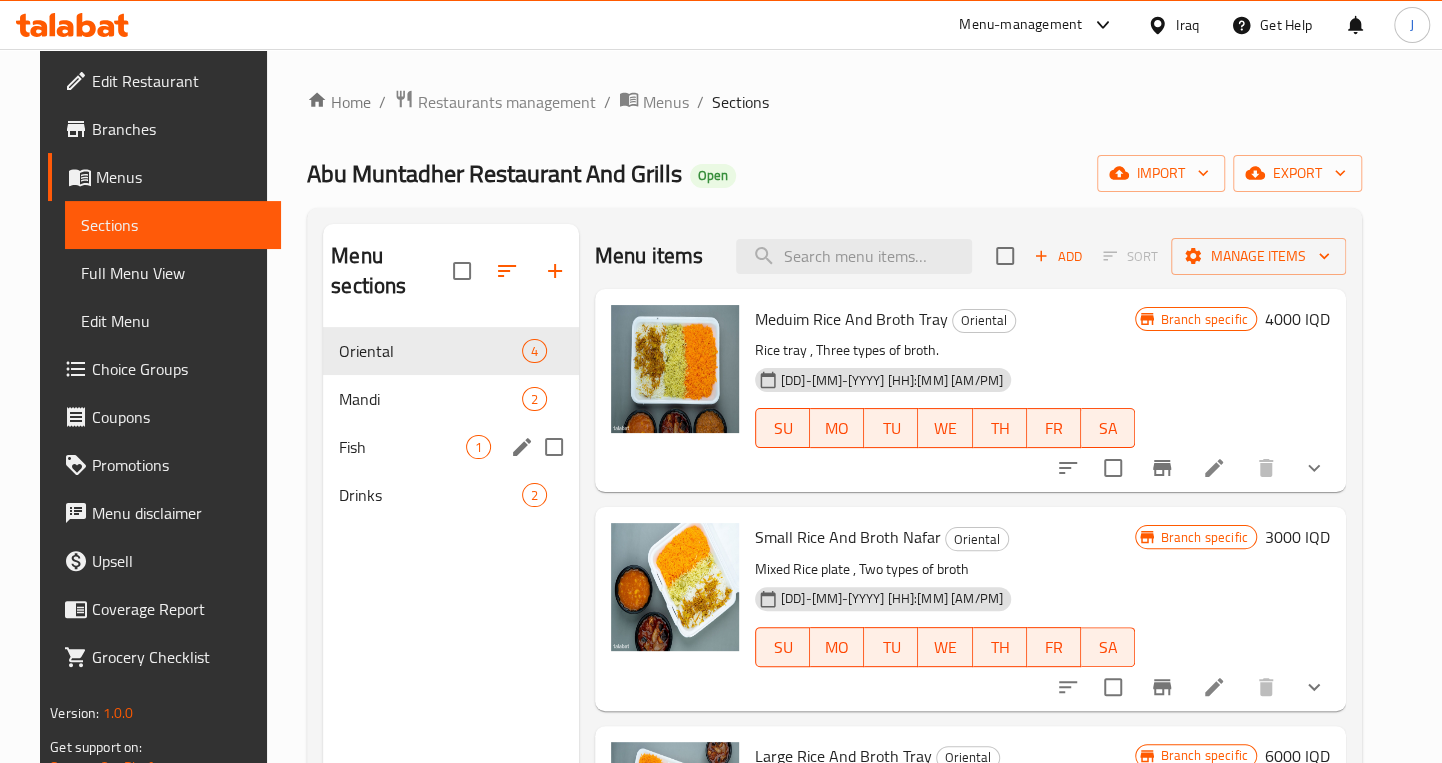 click on "Fish 1" at bounding box center (451, 447) 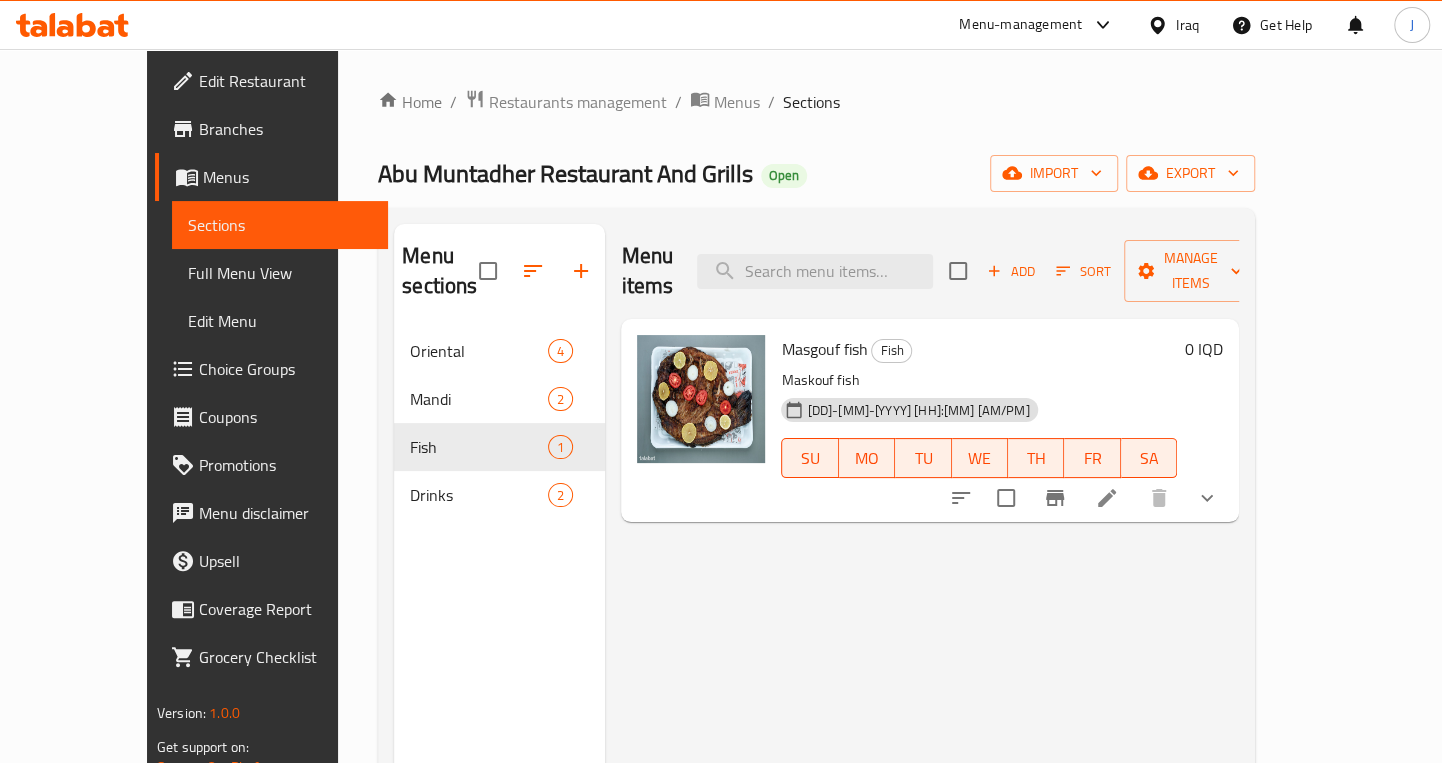 click 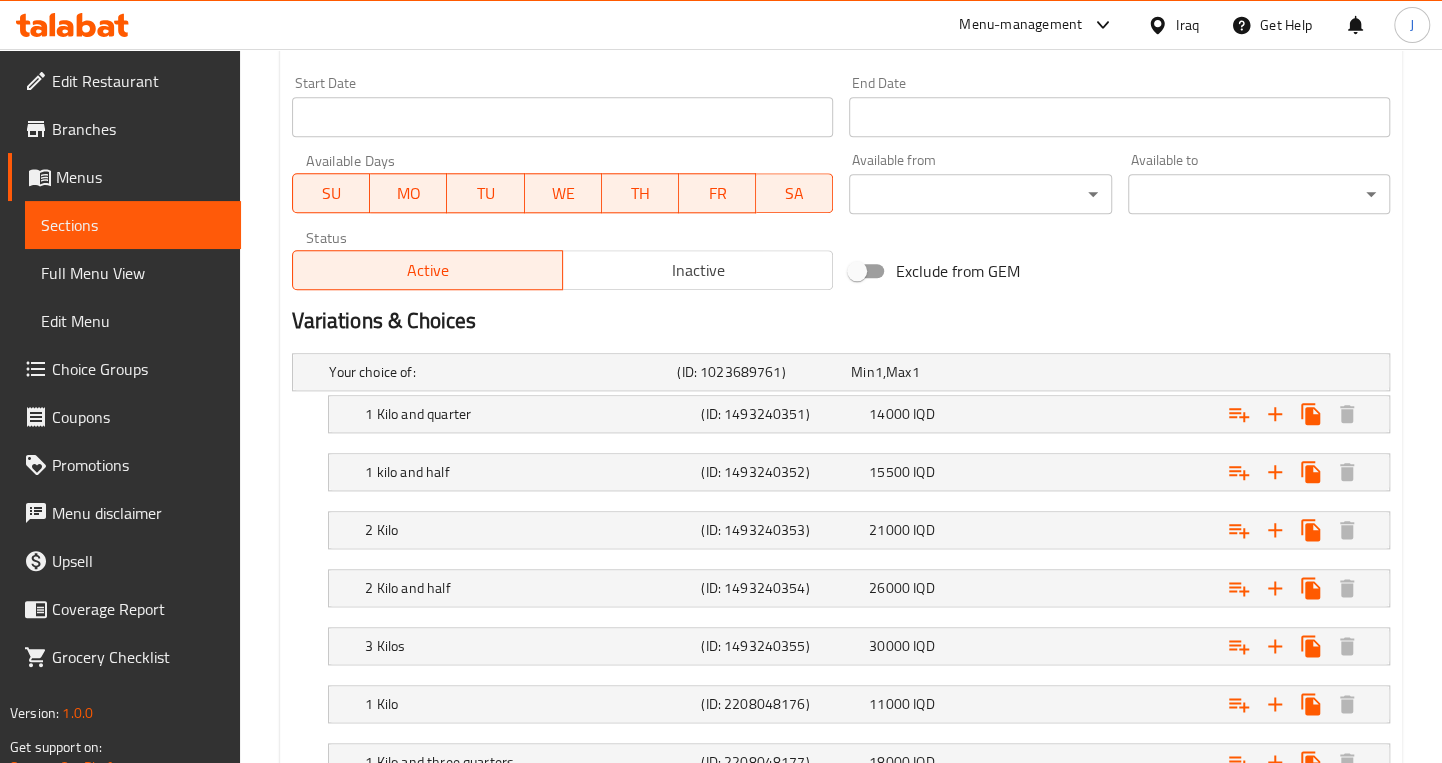 scroll, scrollTop: 1181, scrollLeft: 0, axis: vertical 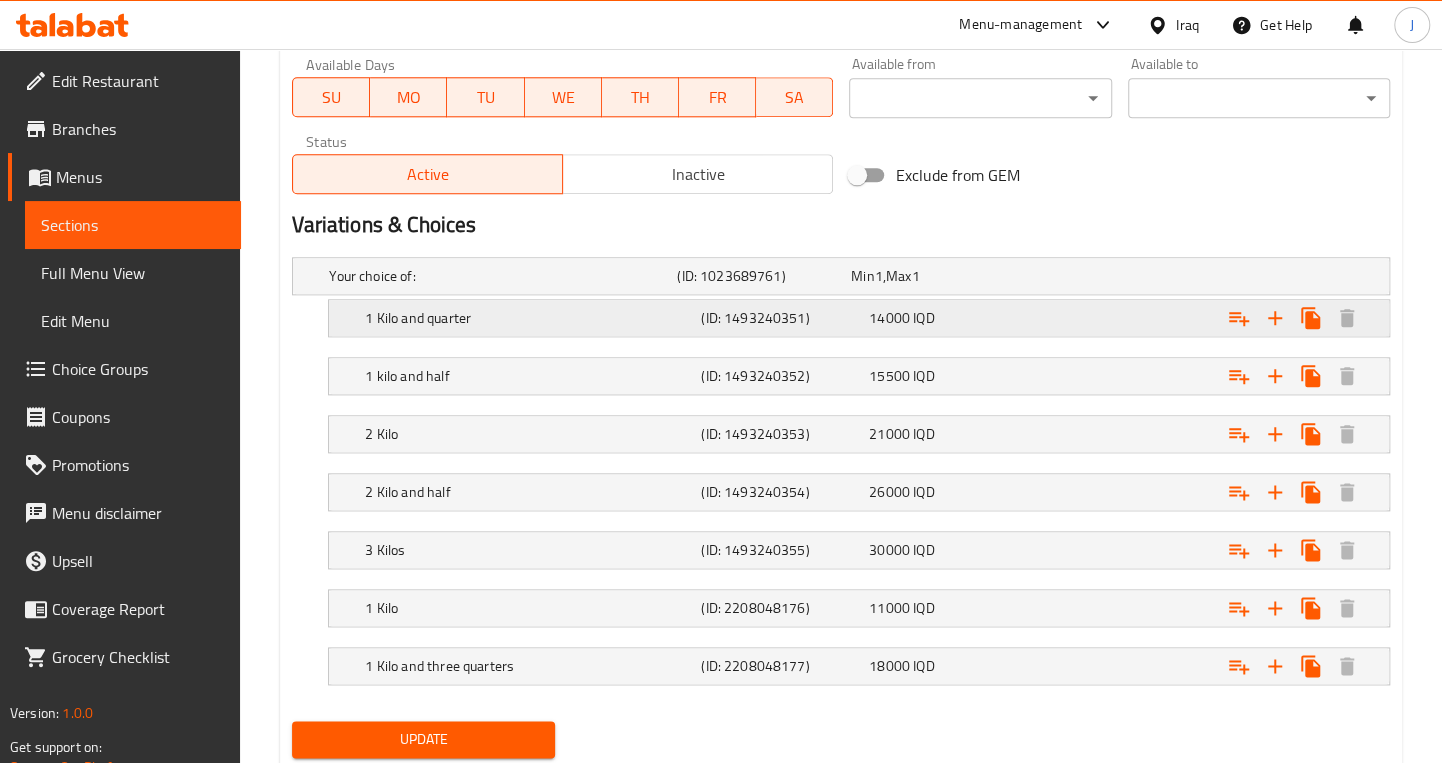 click on "14000   IQD" at bounding box center [934, 276] 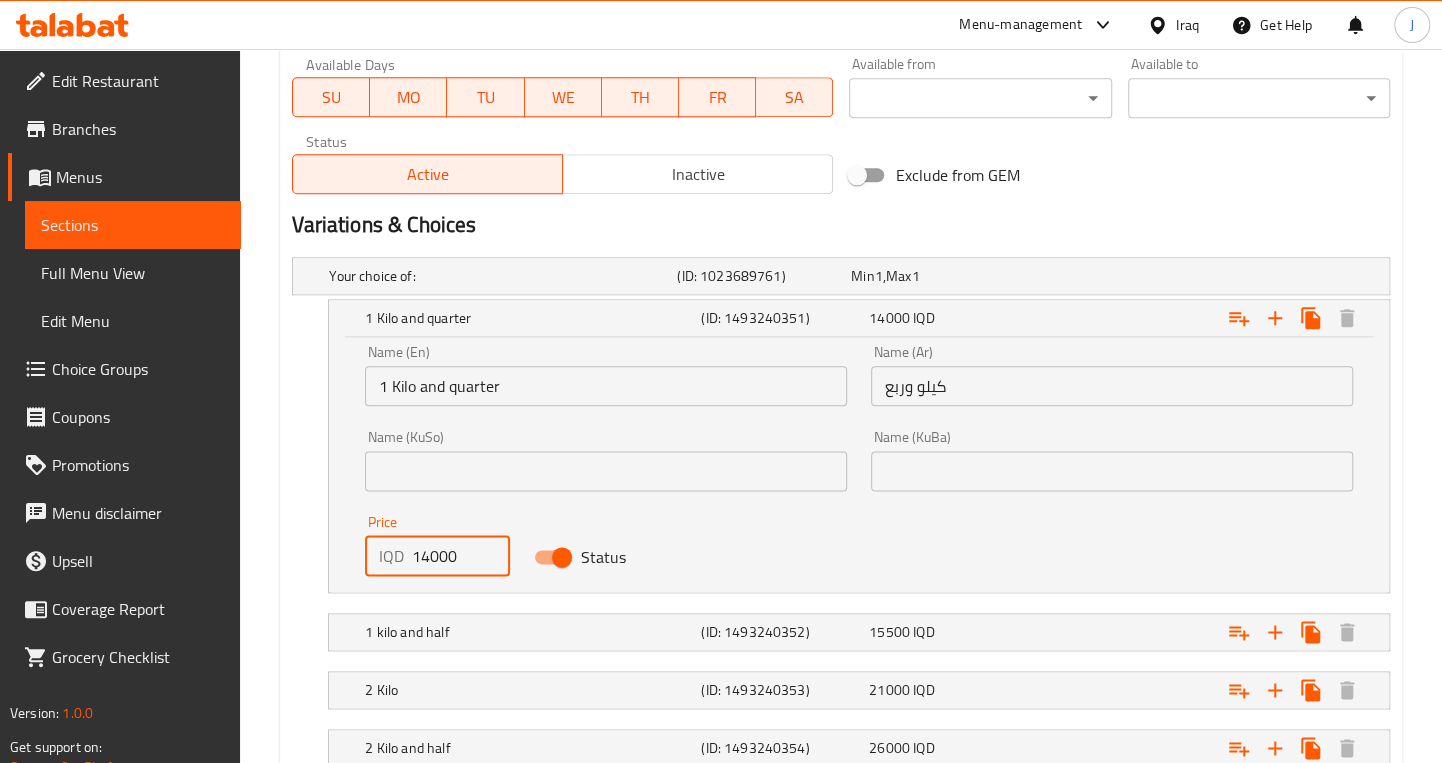 click on "14000" at bounding box center (461, 556) 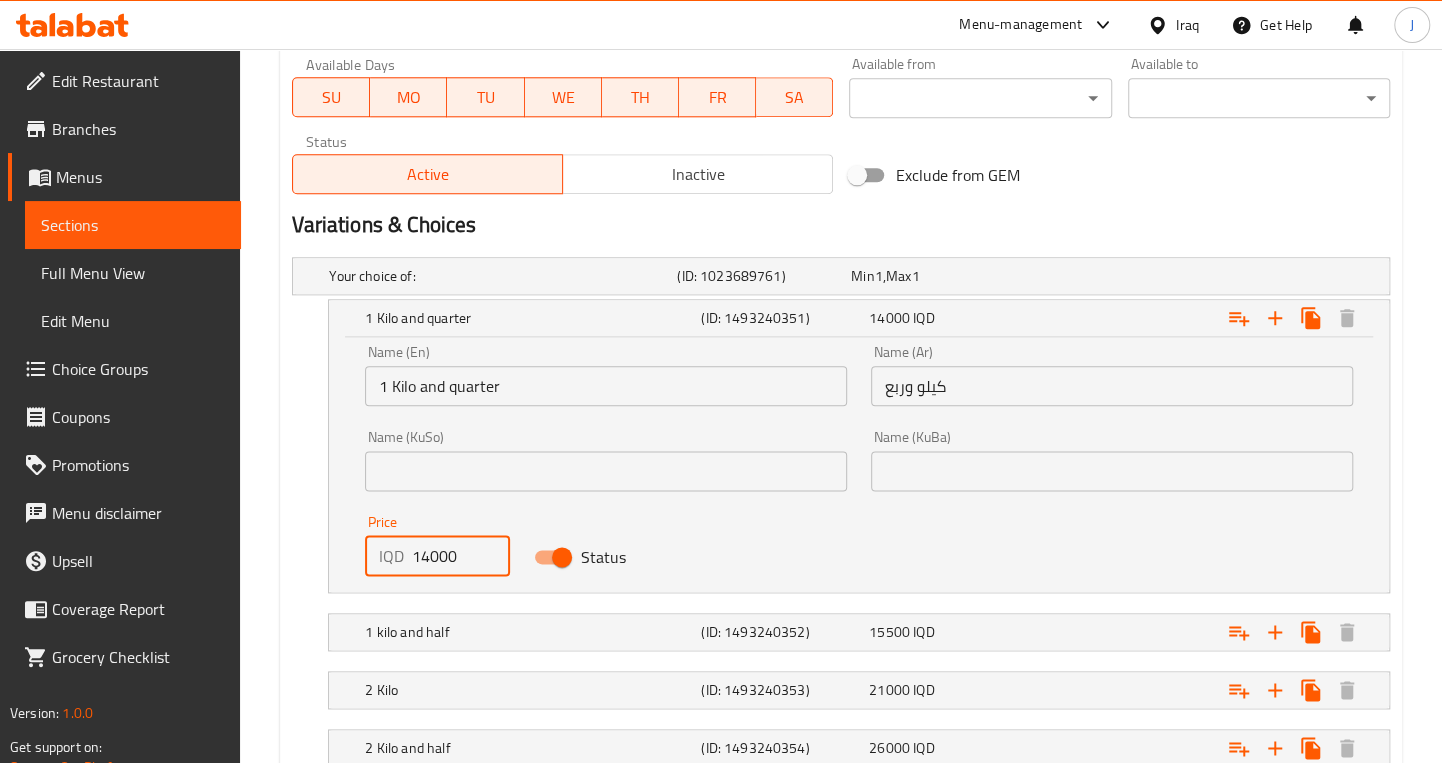 click on "14000" at bounding box center (461, 556) 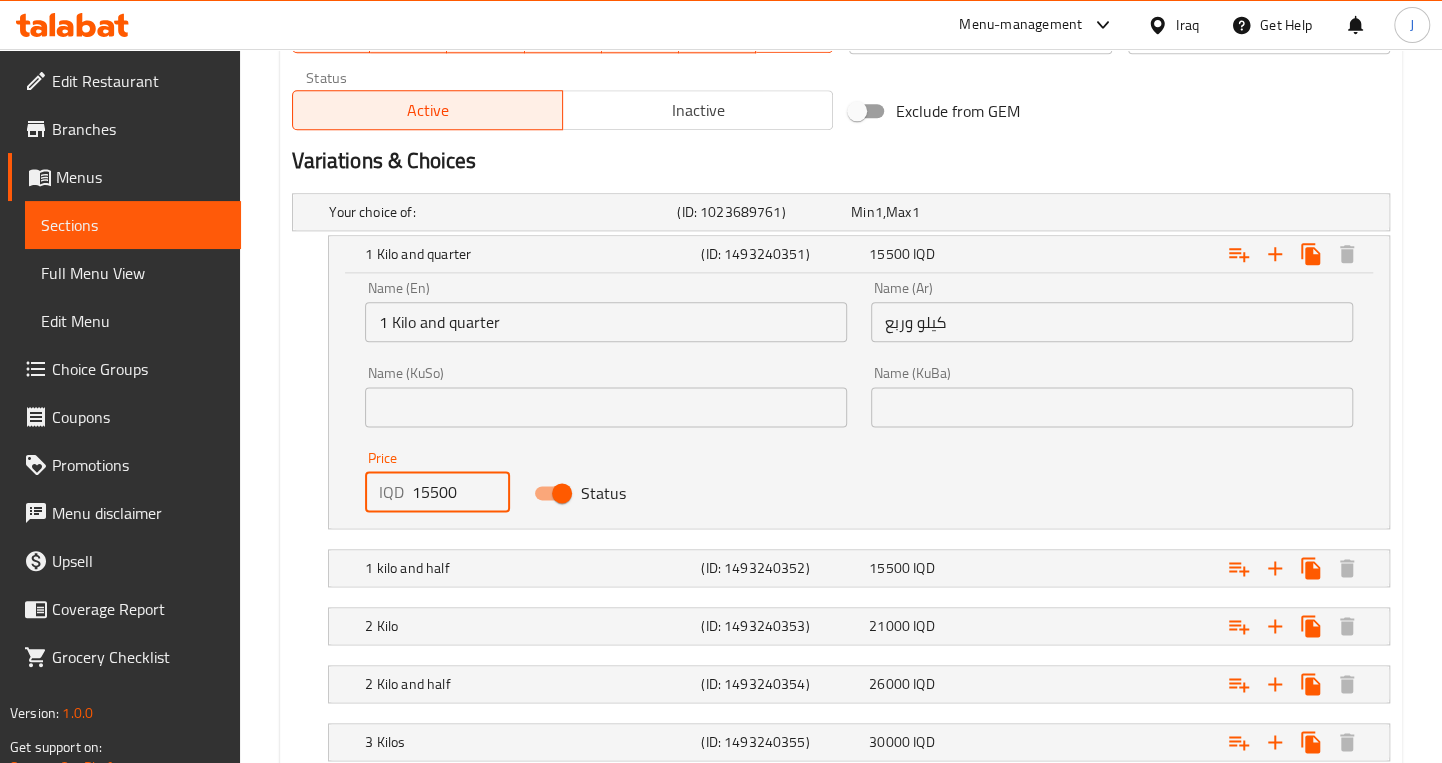 scroll, scrollTop: 1363, scrollLeft: 0, axis: vertical 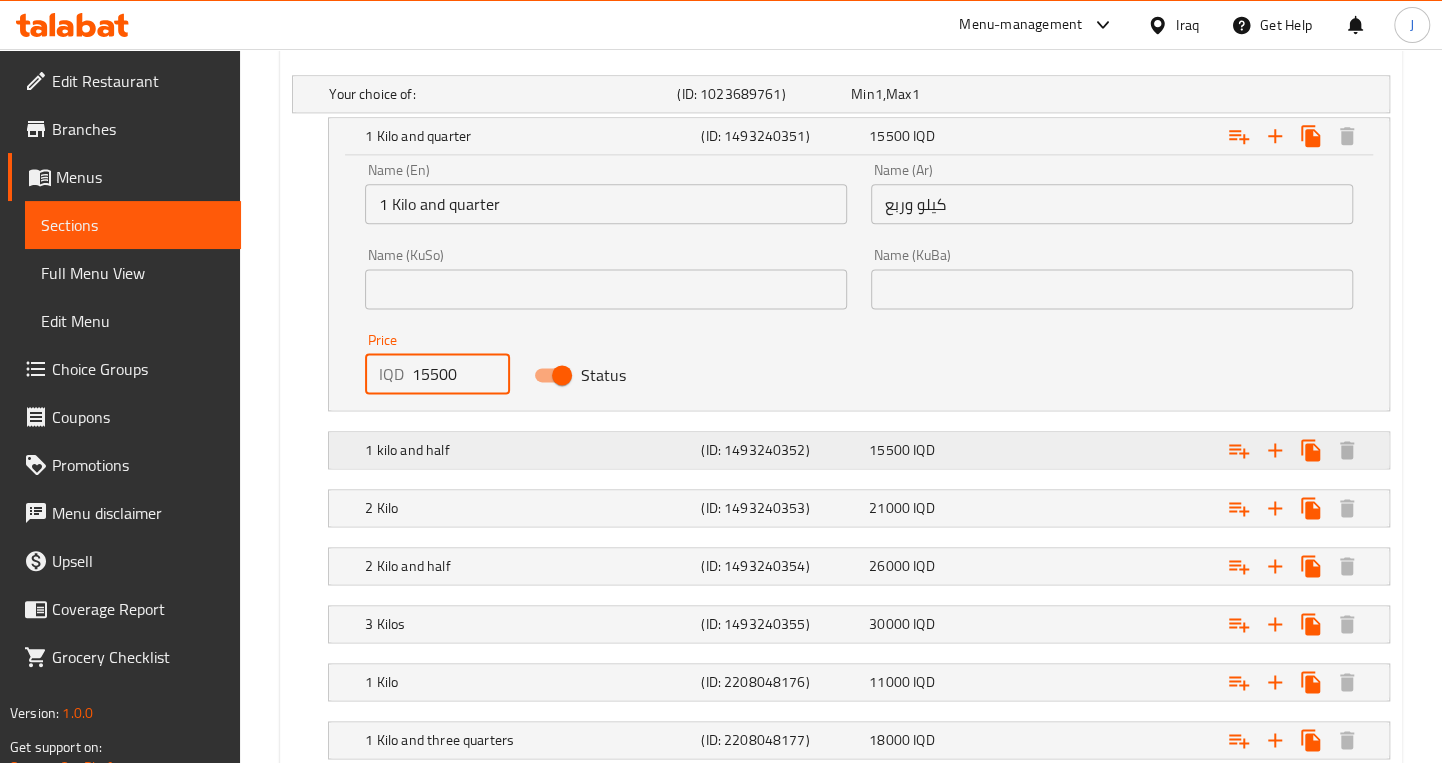 type on "15500" 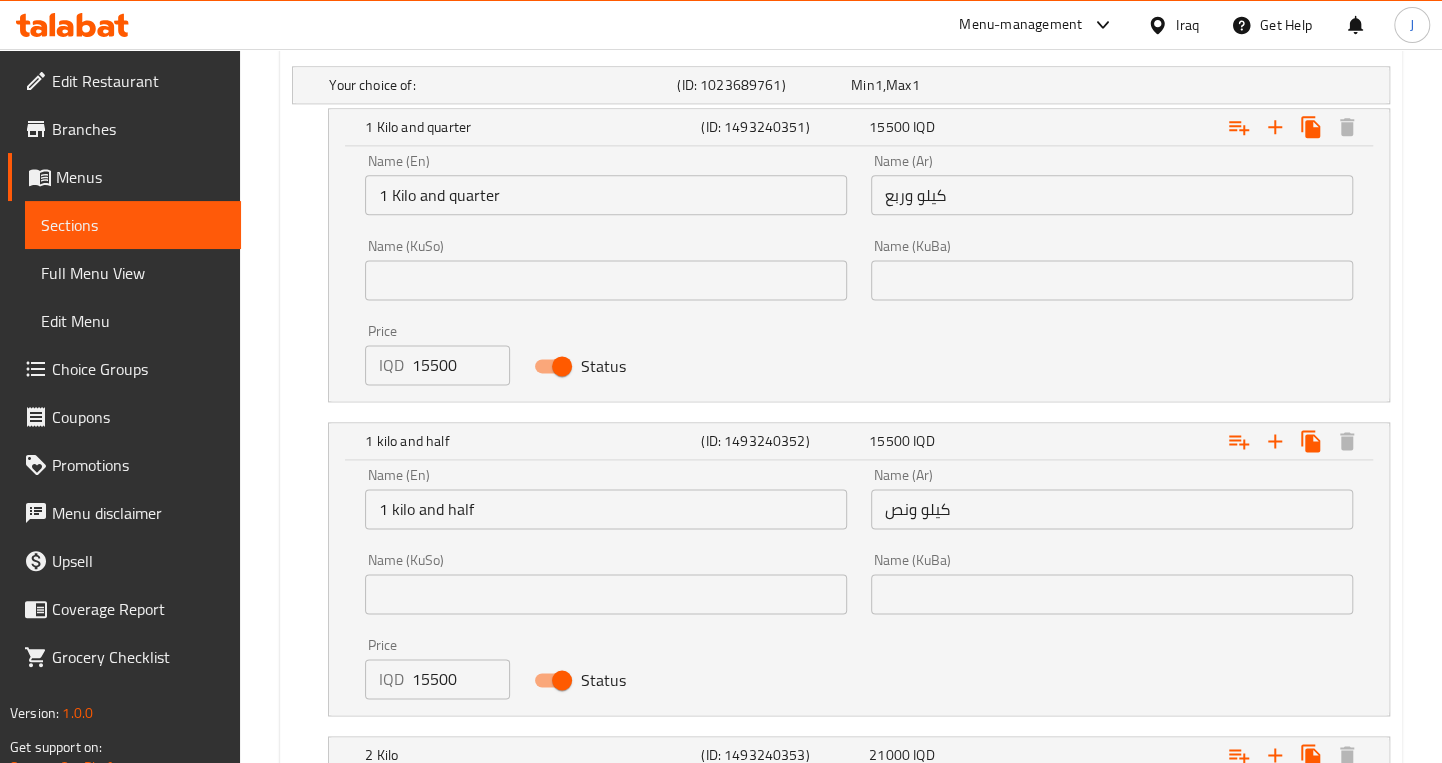 scroll, scrollTop: 1363, scrollLeft: 0, axis: vertical 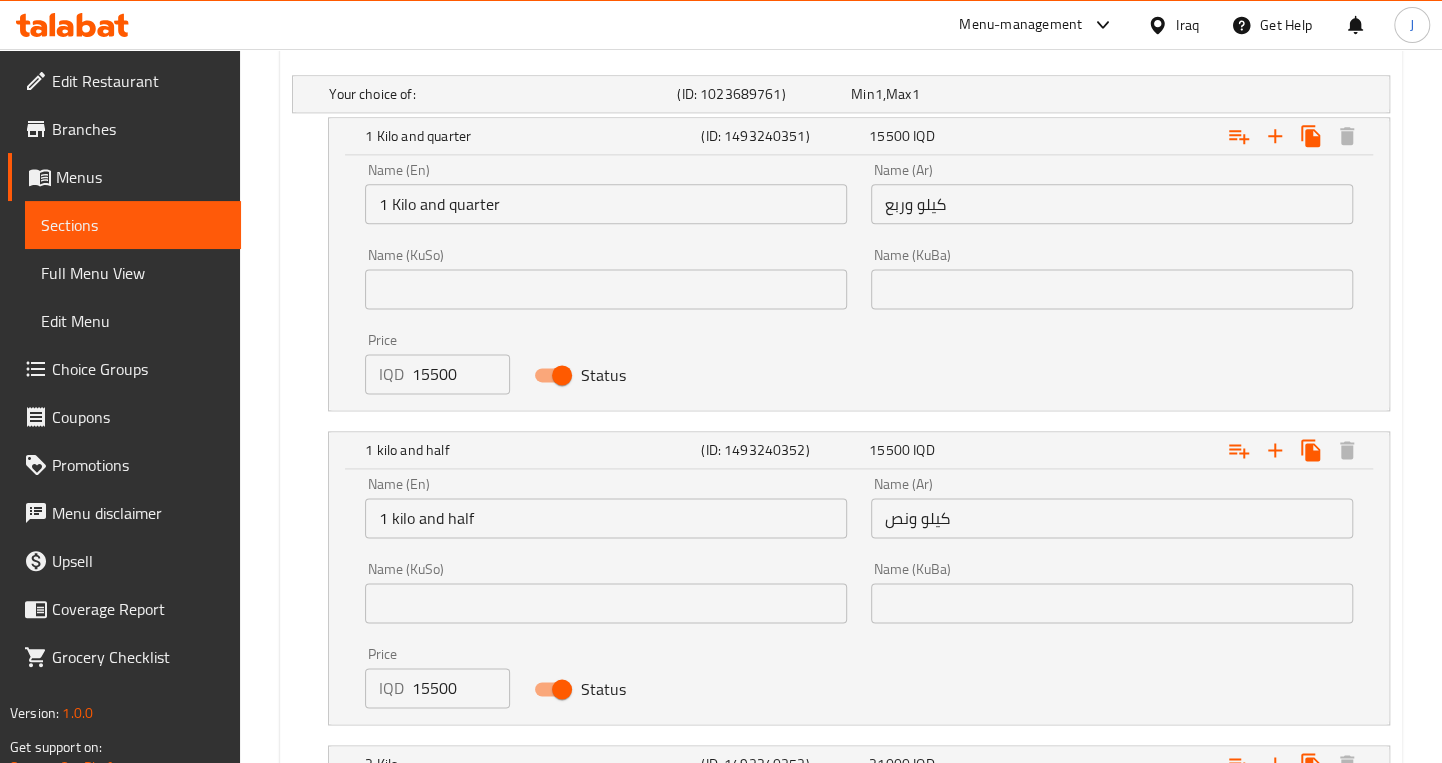 click on "1 Kilo and quarter (ID: 1493240351) 15500   IQD Name (En) 1 Kilo and quarter Name (En) Name (Ar) Name (Ar) Name (KuSo) Name (KuSo) Name (KuBa) Name (KuBa) Price IQD 15500 Price Status" at bounding box center [841, 264] 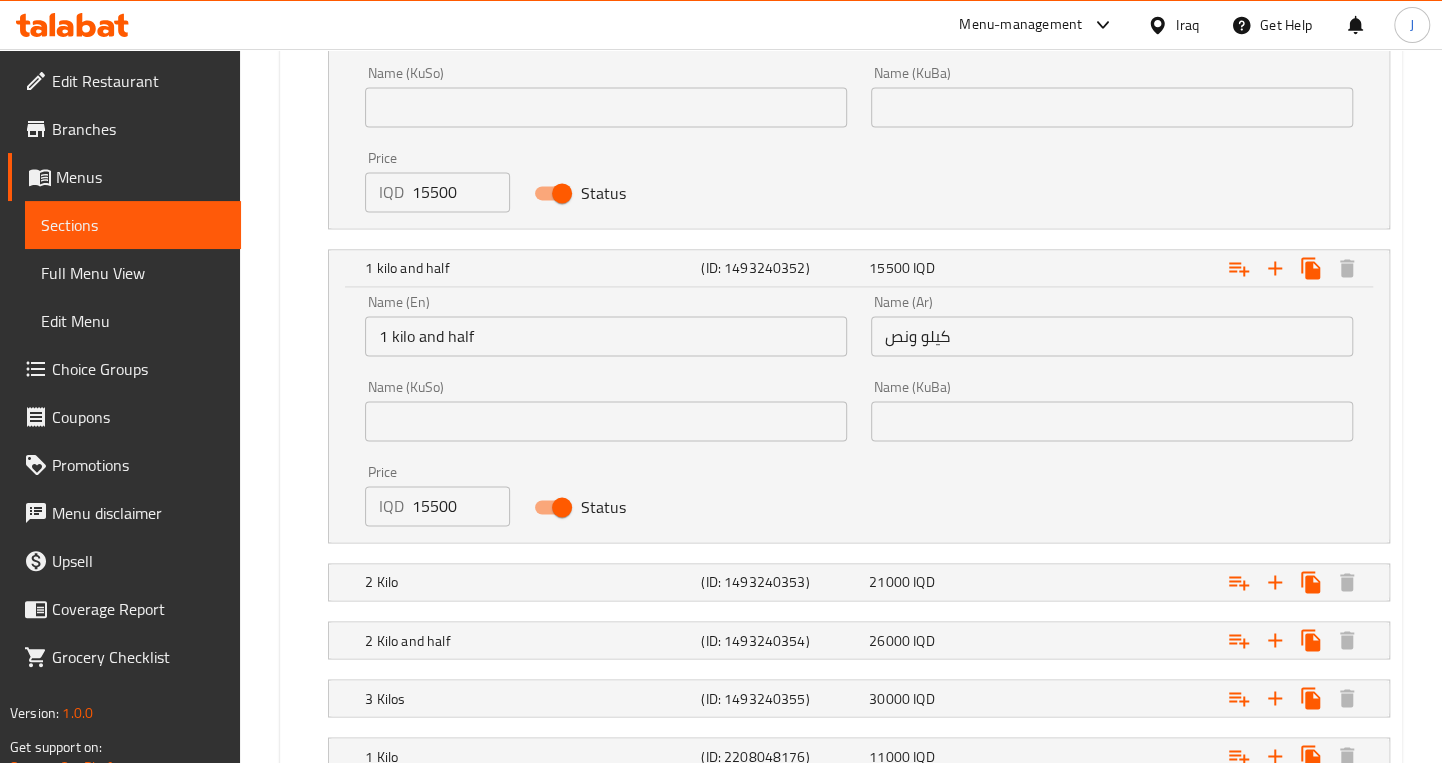 scroll, scrollTop: 1727, scrollLeft: 0, axis: vertical 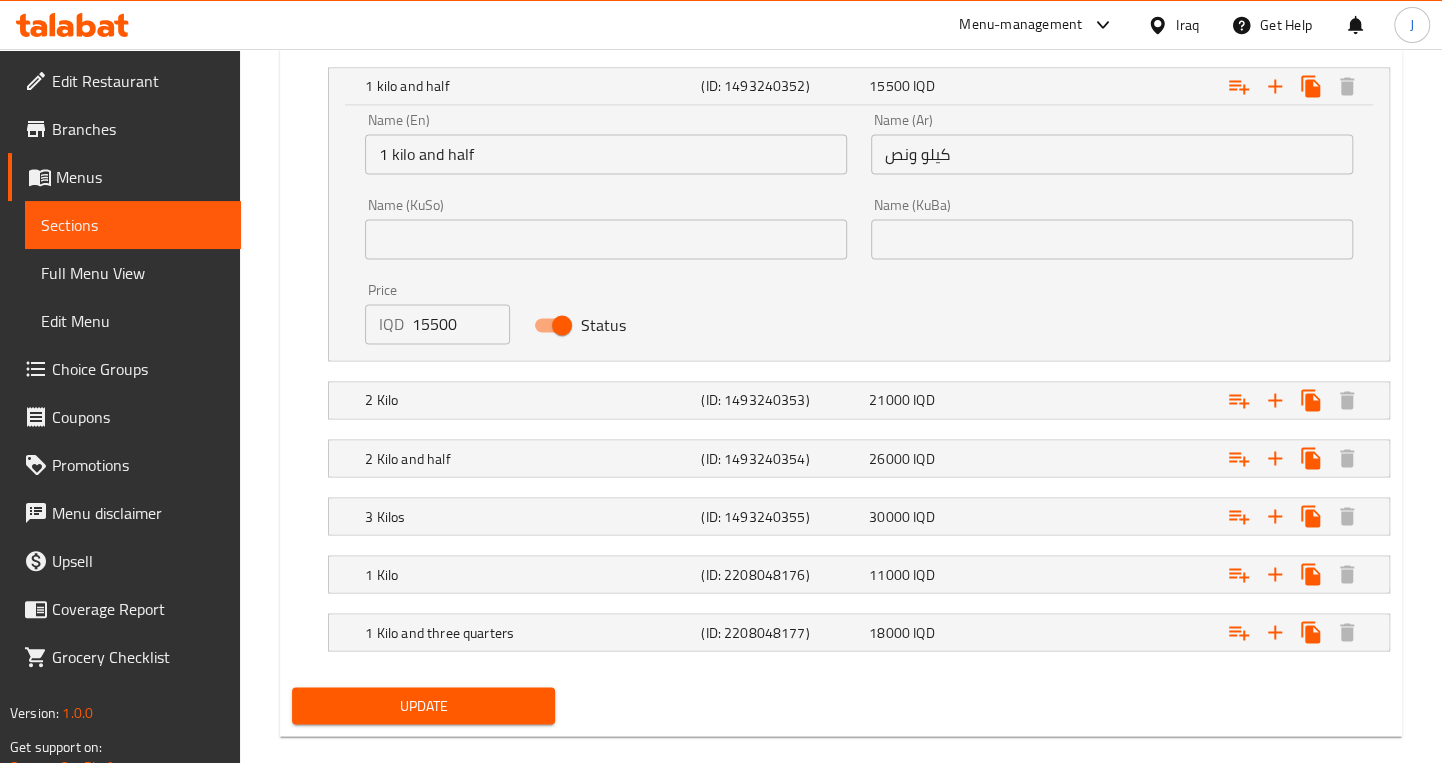 click on "15500" at bounding box center (461, 324) 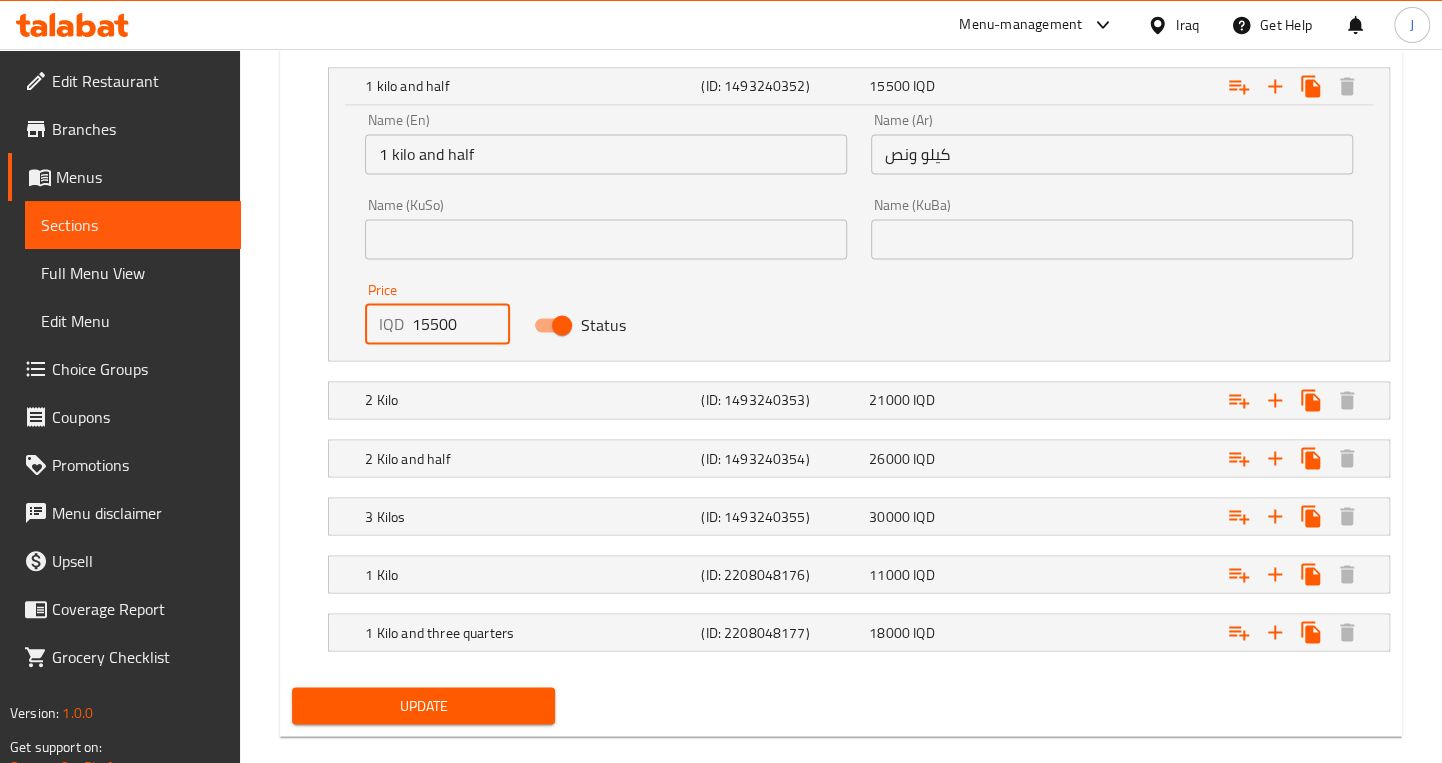 click on "15500" at bounding box center (461, 324) 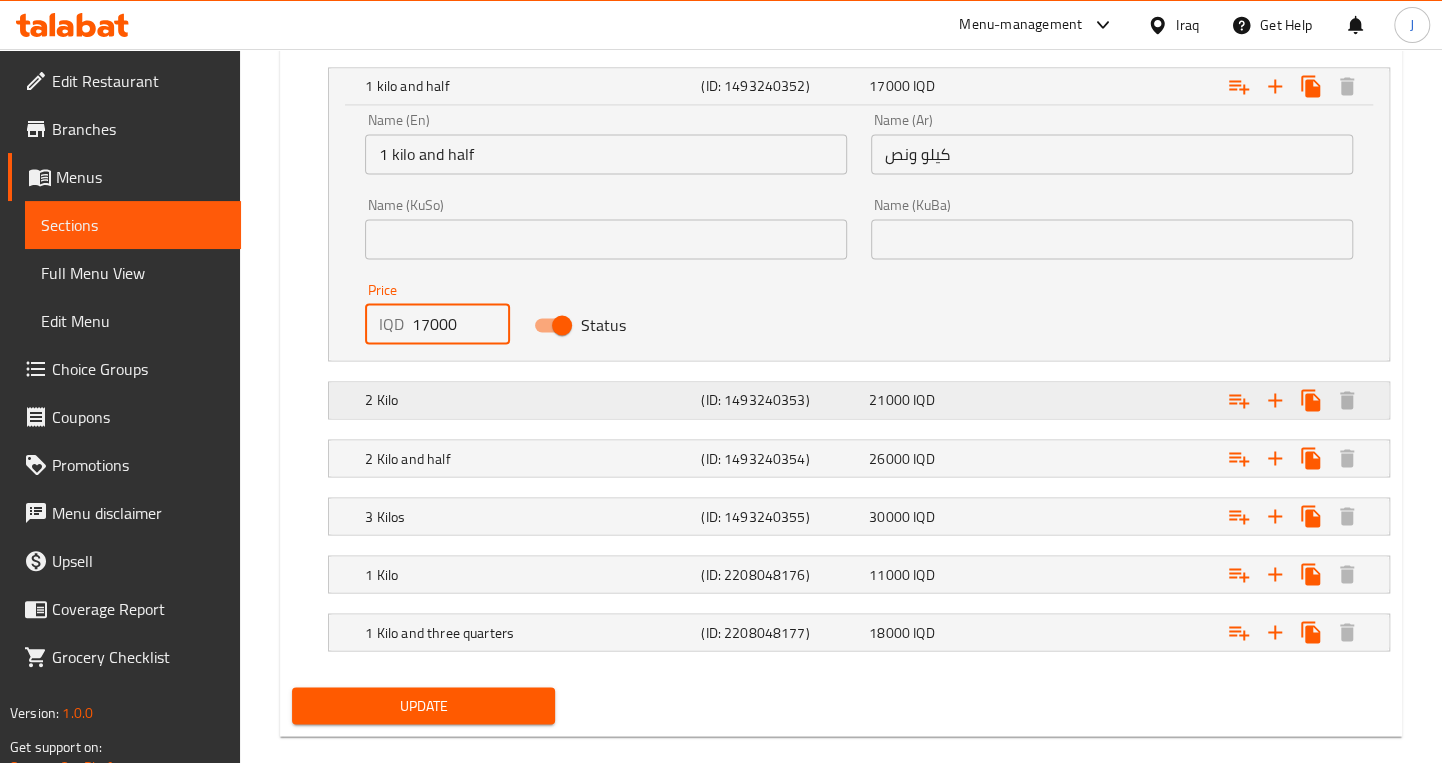 type on "17000" 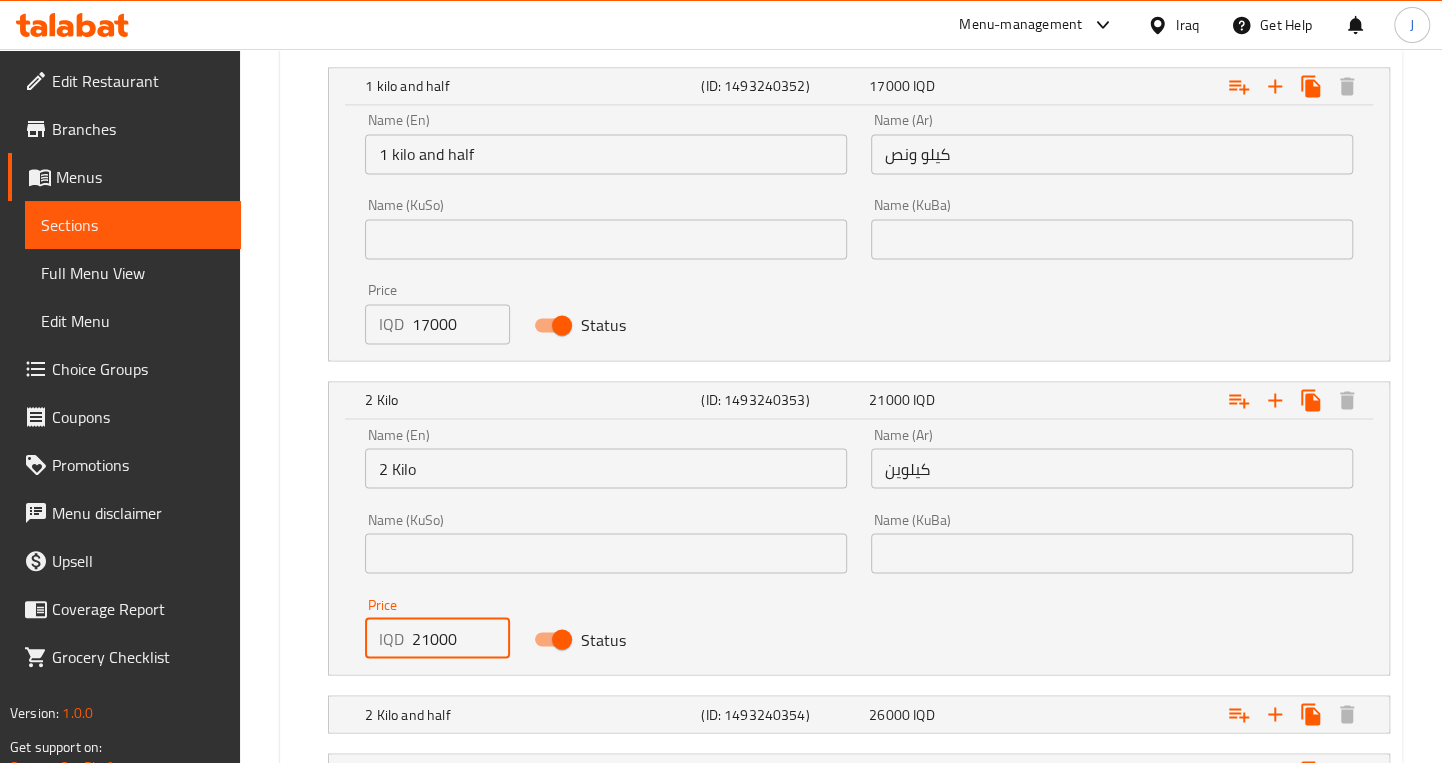 click on "21000" at bounding box center [461, 638] 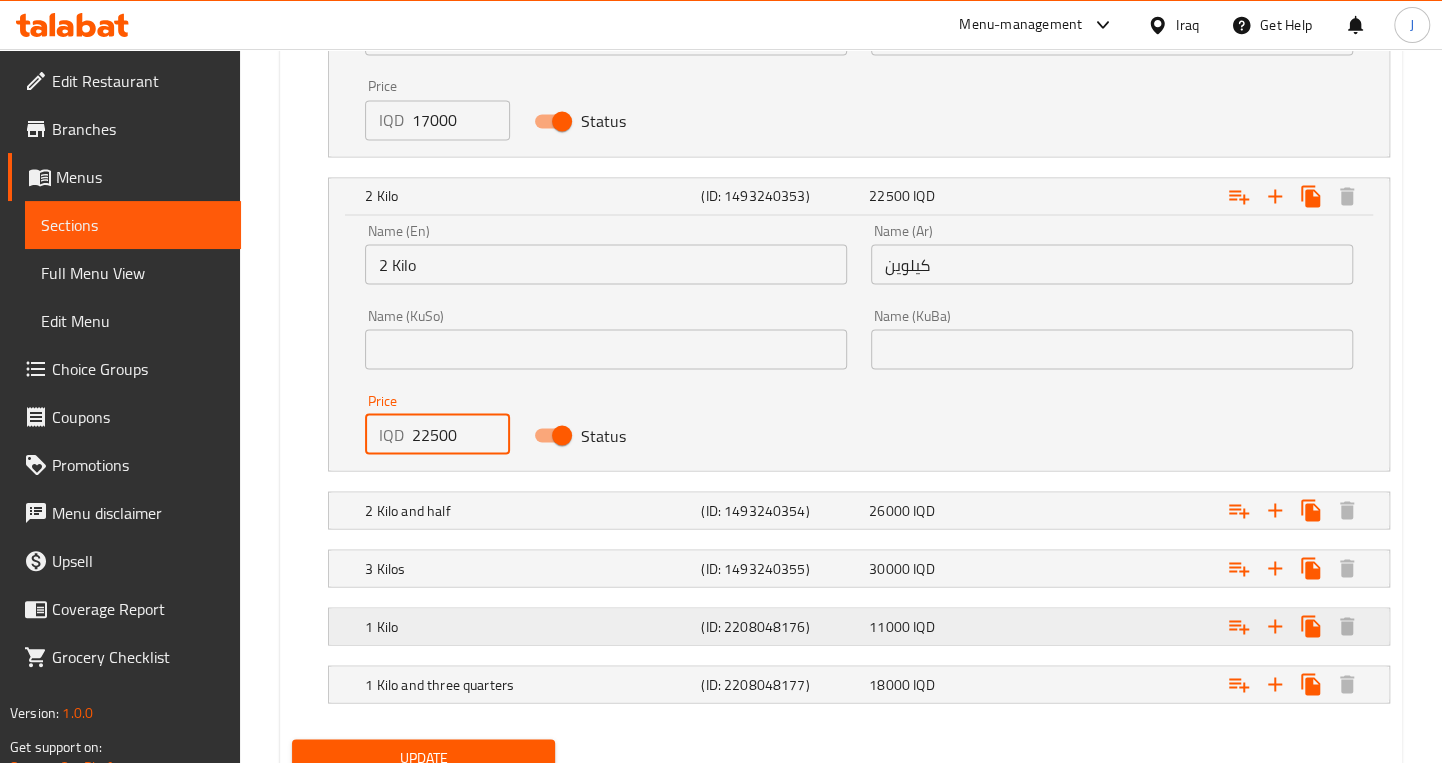 scroll, scrollTop: 1999, scrollLeft: 0, axis: vertical 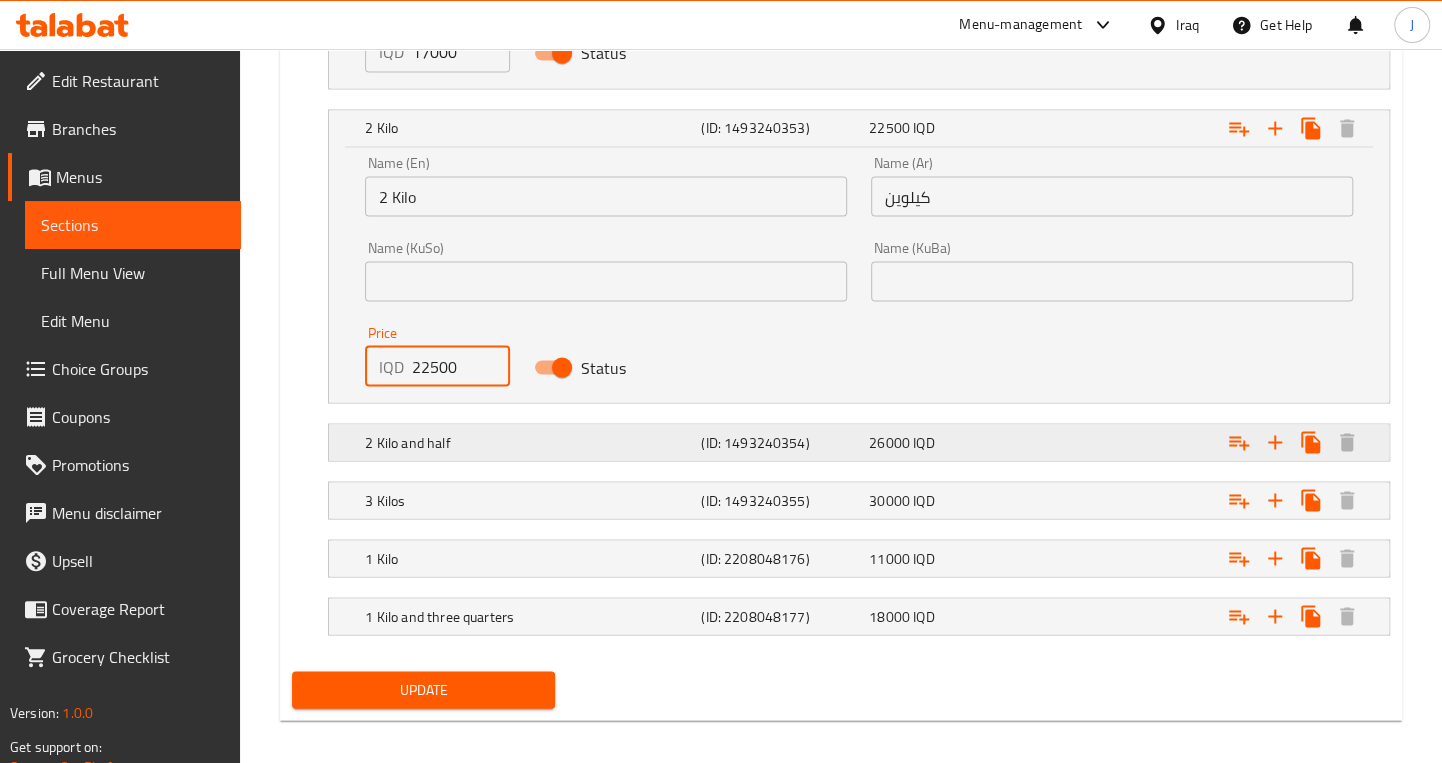 type on "22500" 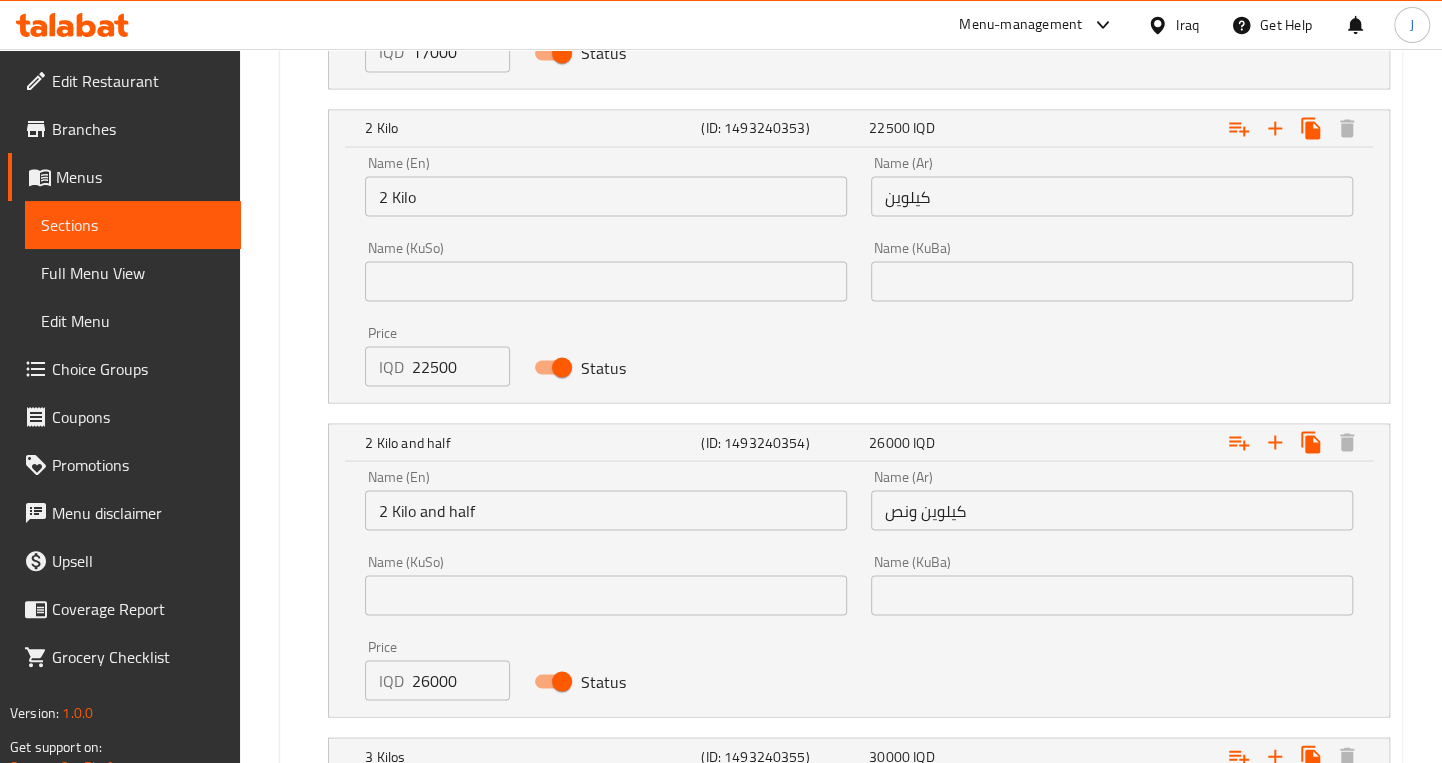 click on "26000" at bounding box center (461, 680) 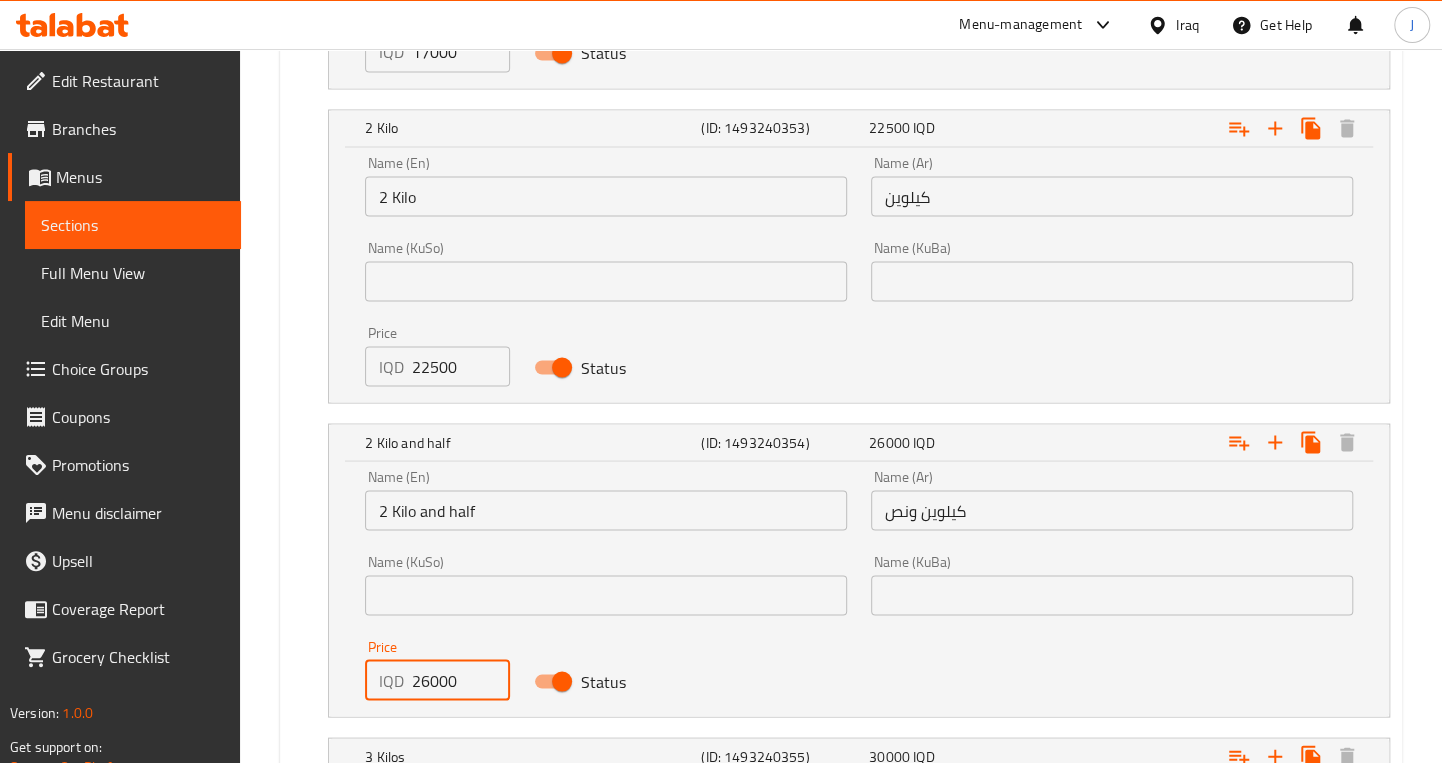 click on "26000" at bounding box center [461, 680] 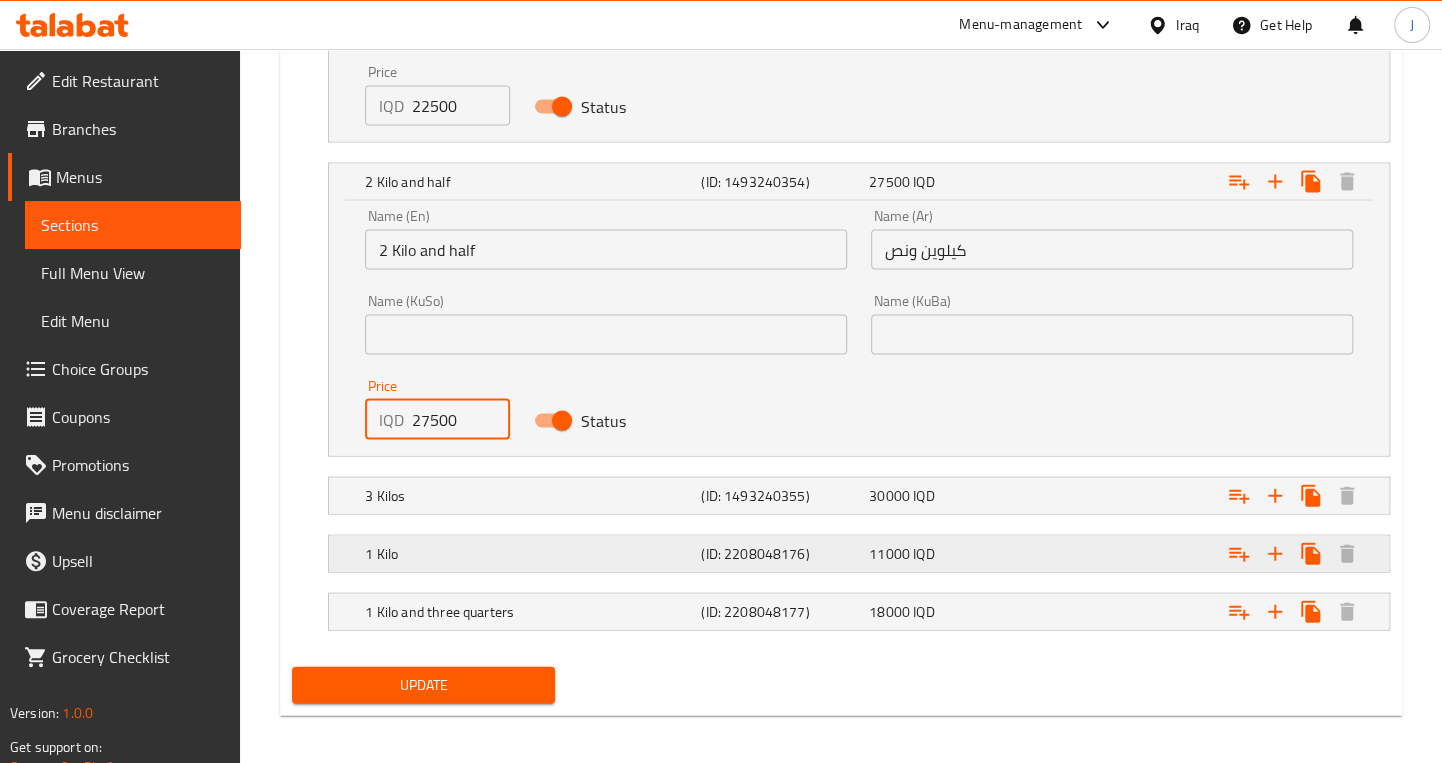 scroll, scrollTop: 2262, scrollLeft: 0, axis: vertical 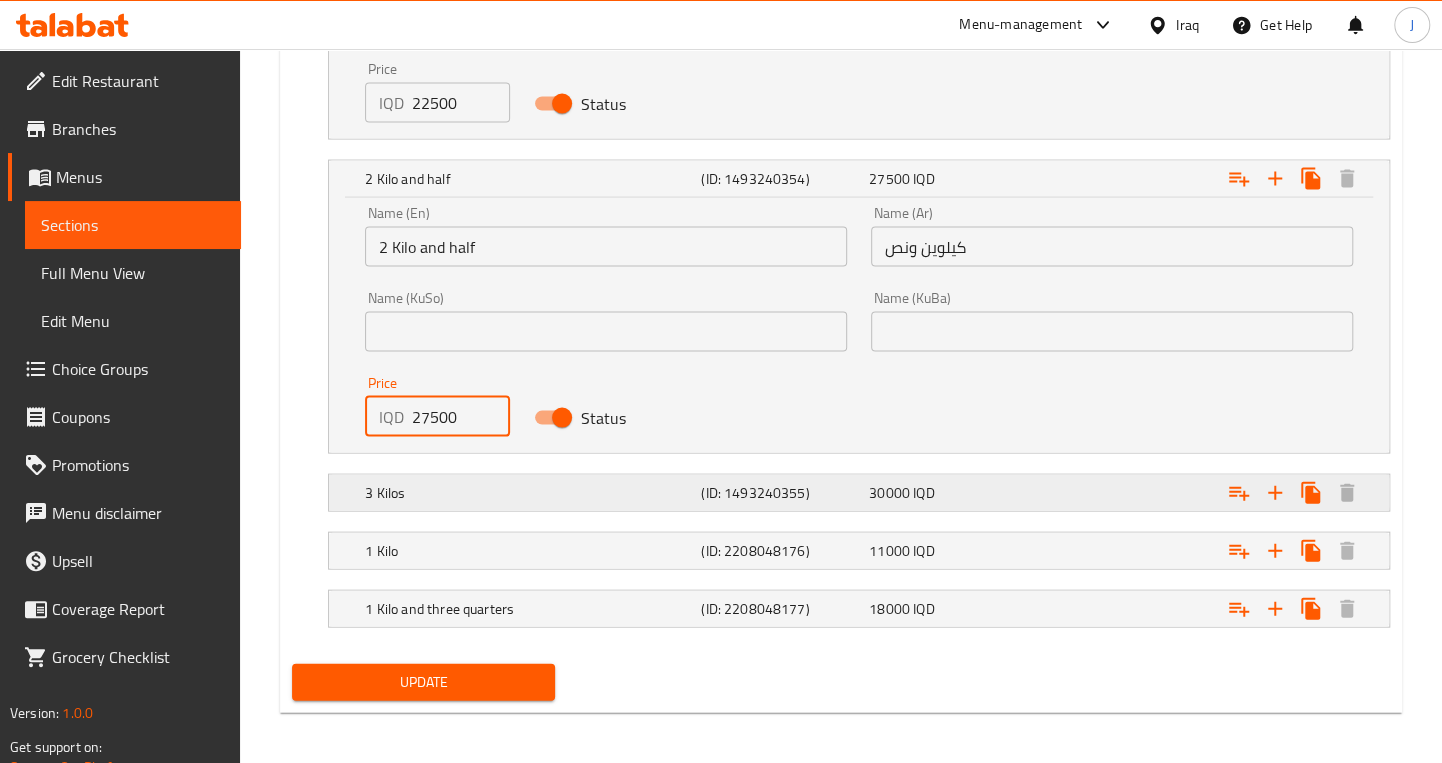 type on "27500" 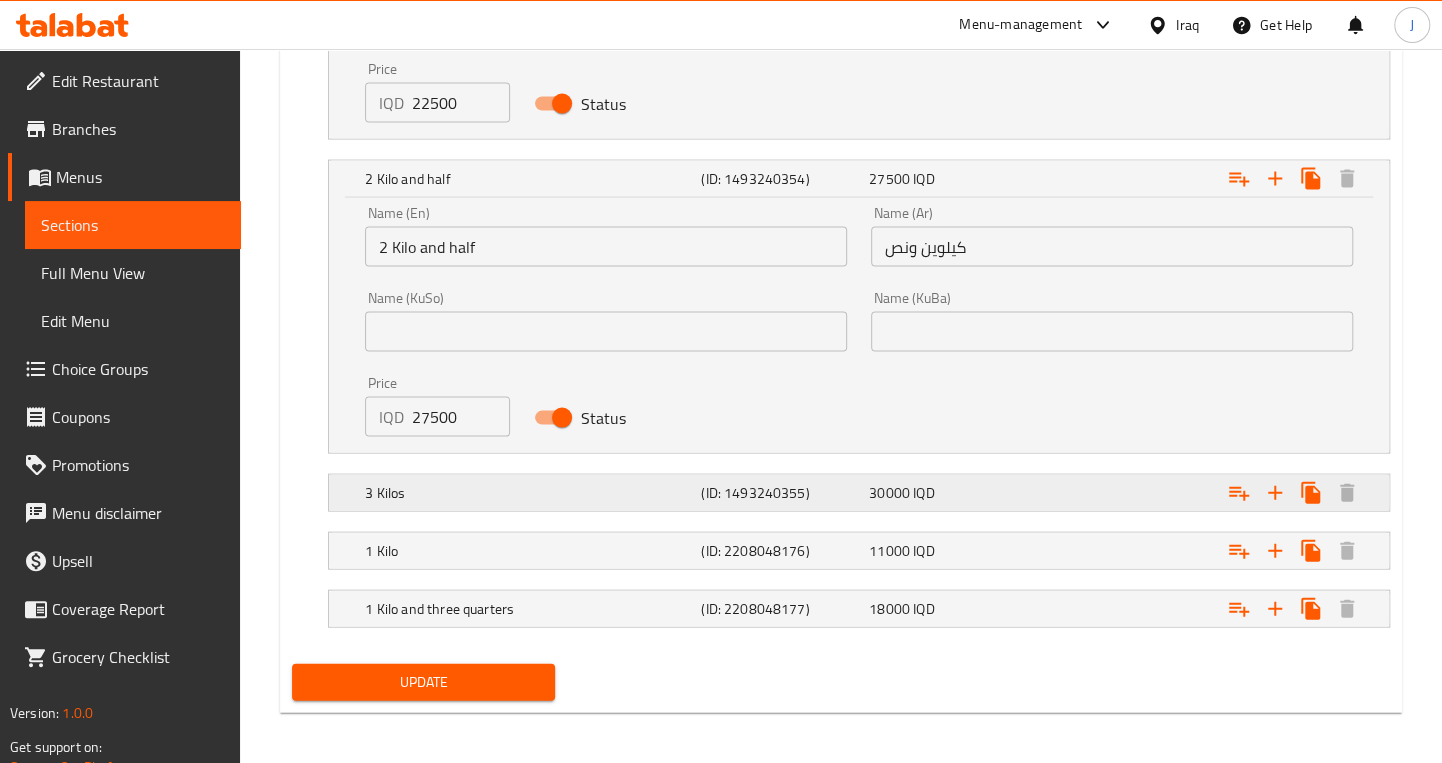 click on "3 Kilos" at bounding box center [499, -805] 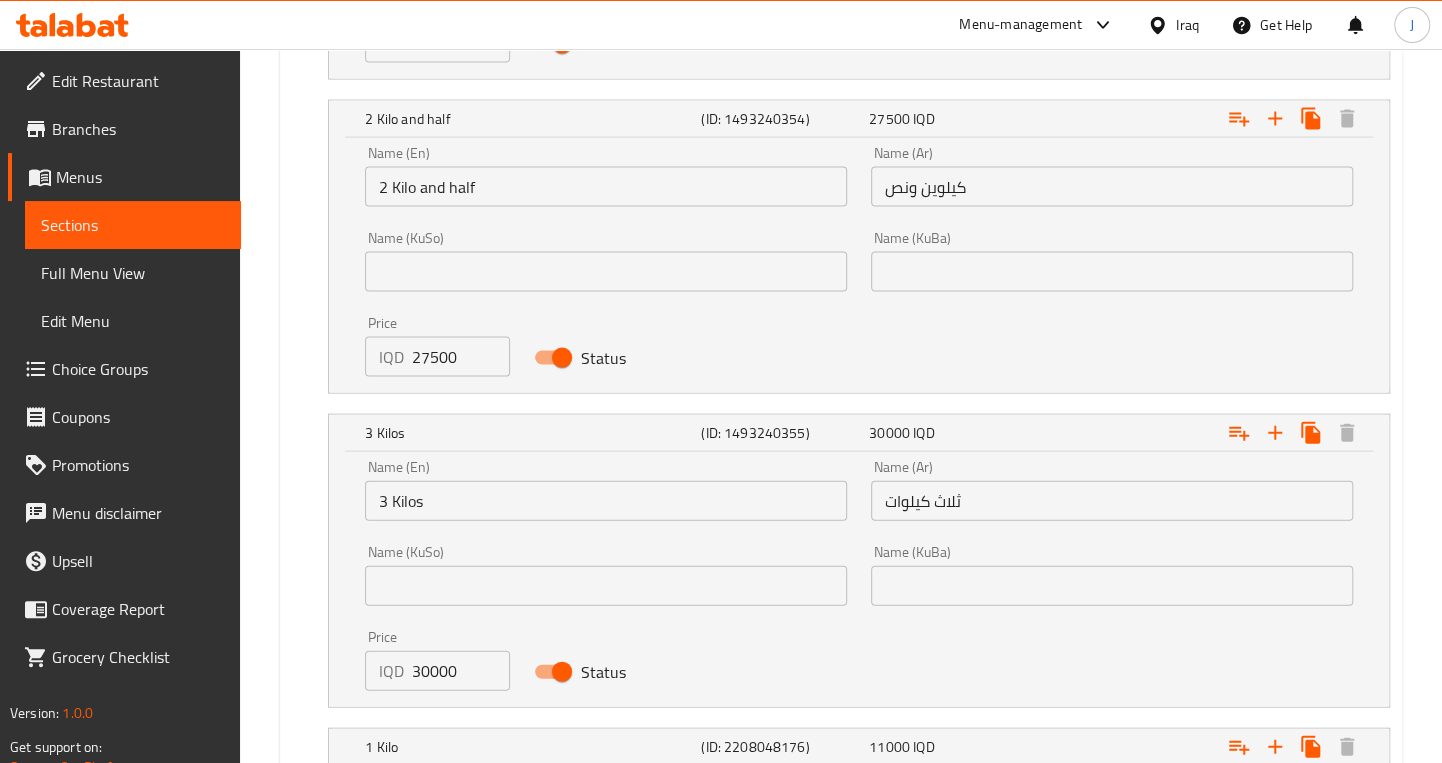 scroll, scrollTop: 2353, scrollLeft: 0, axis: vertical 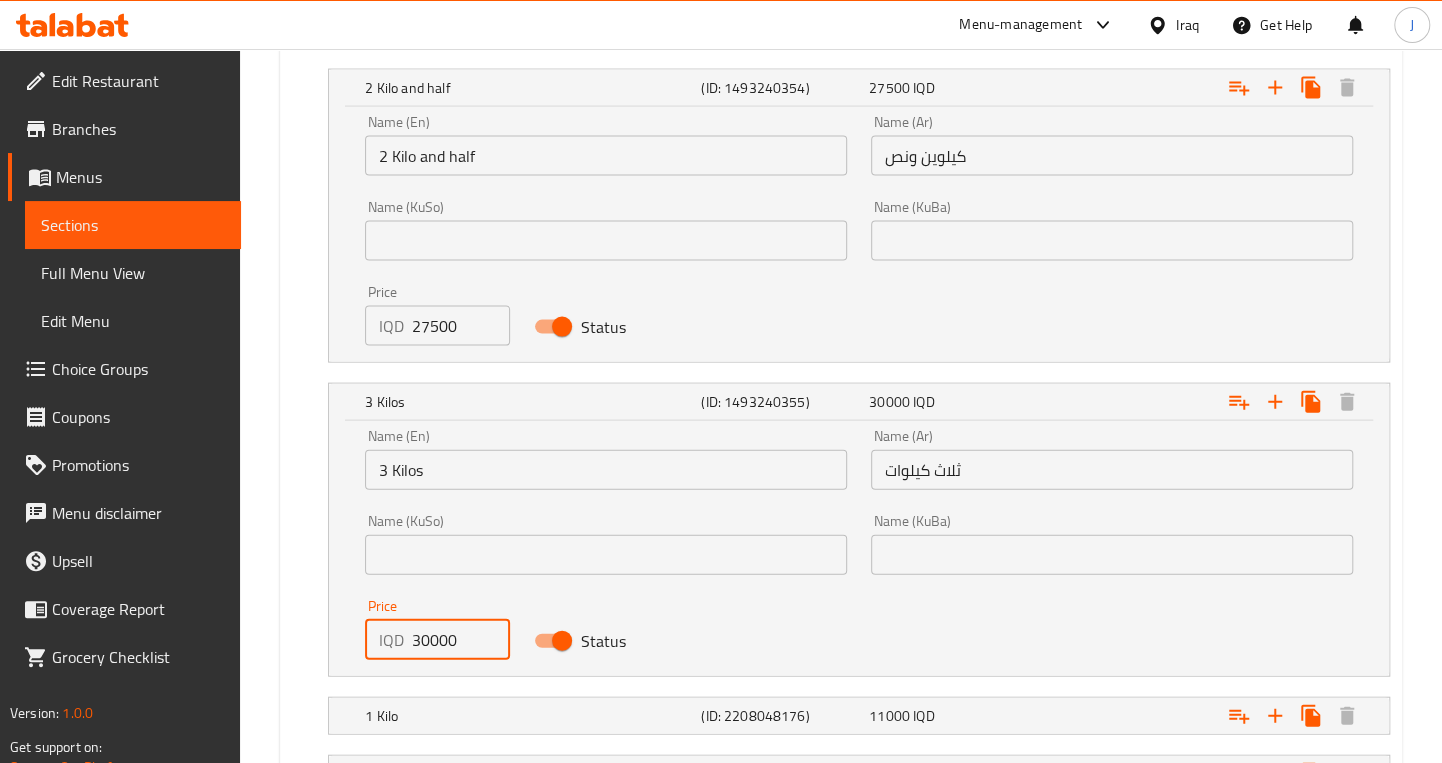 click on "30000" at bounding box center (461, 640) 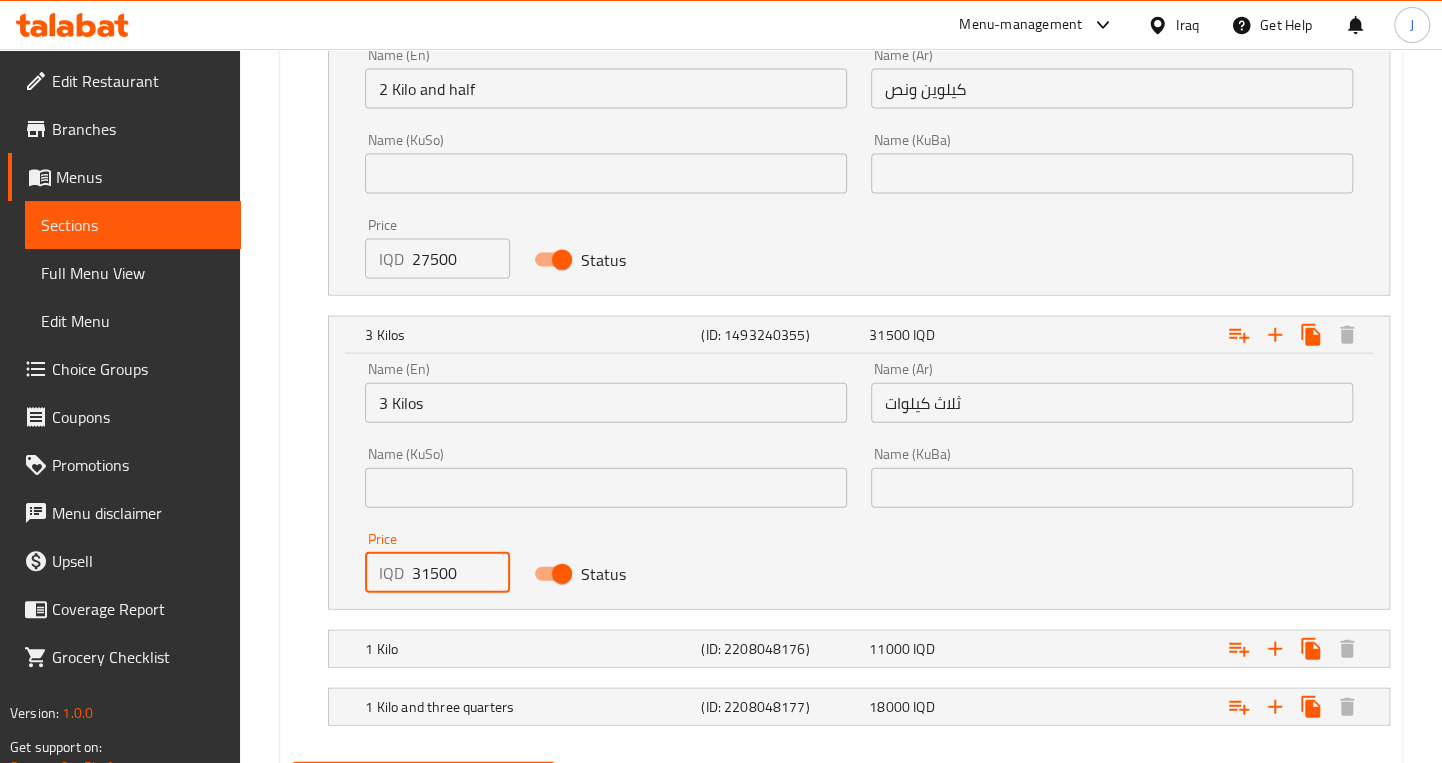 scroll, scrollTop: 2518, scrollLeft: 0, axis: vertical 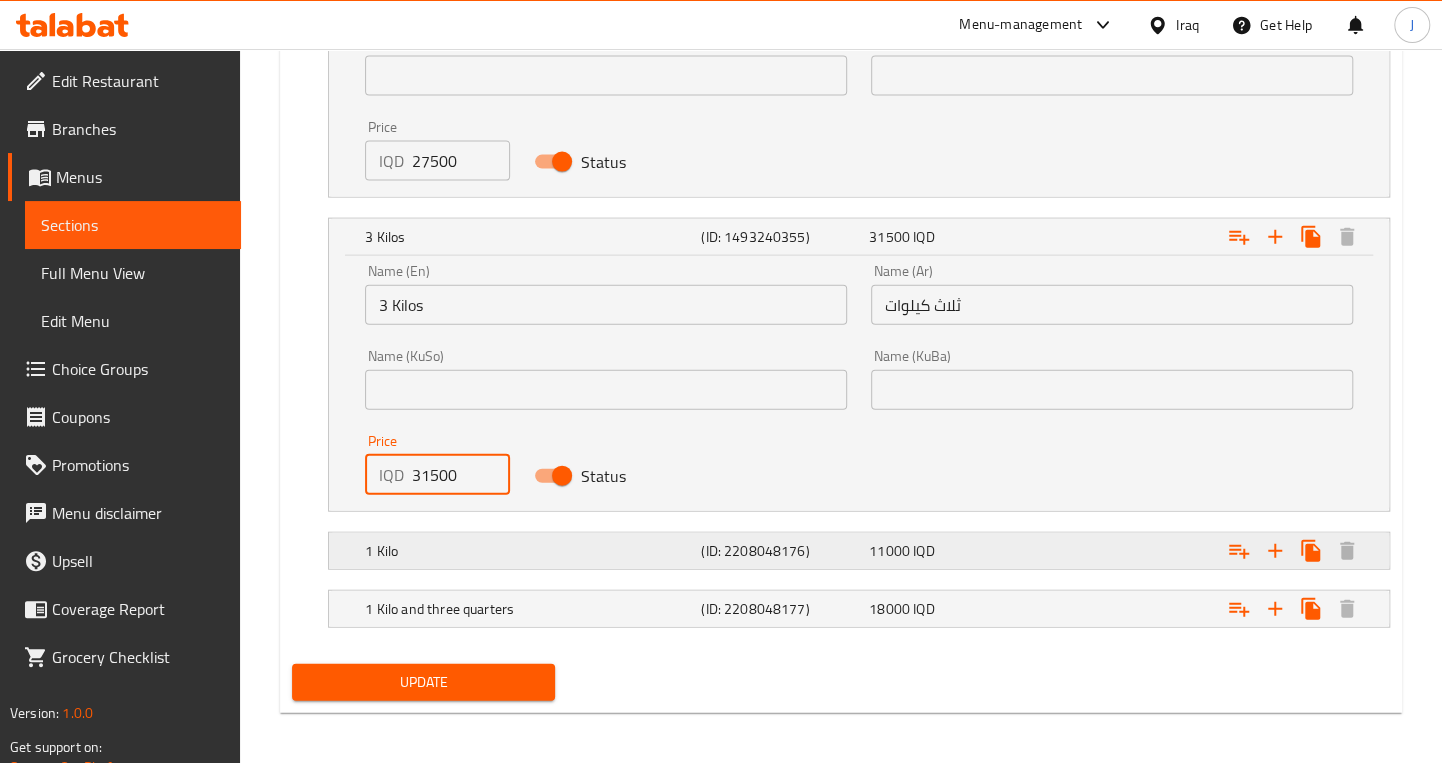 type on "31500" 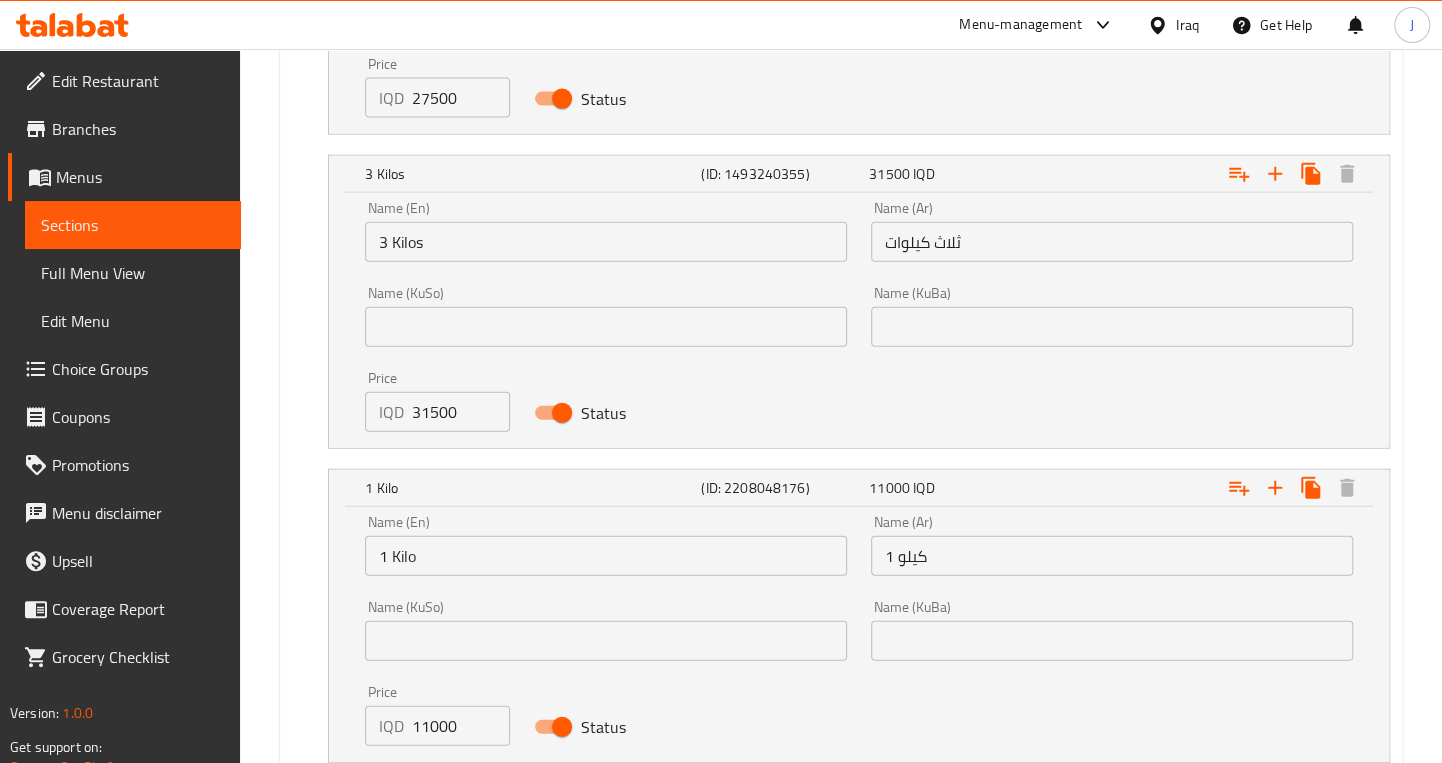 scroll, scrollTop: 2774, scrollLeft: 0, axis: vertical 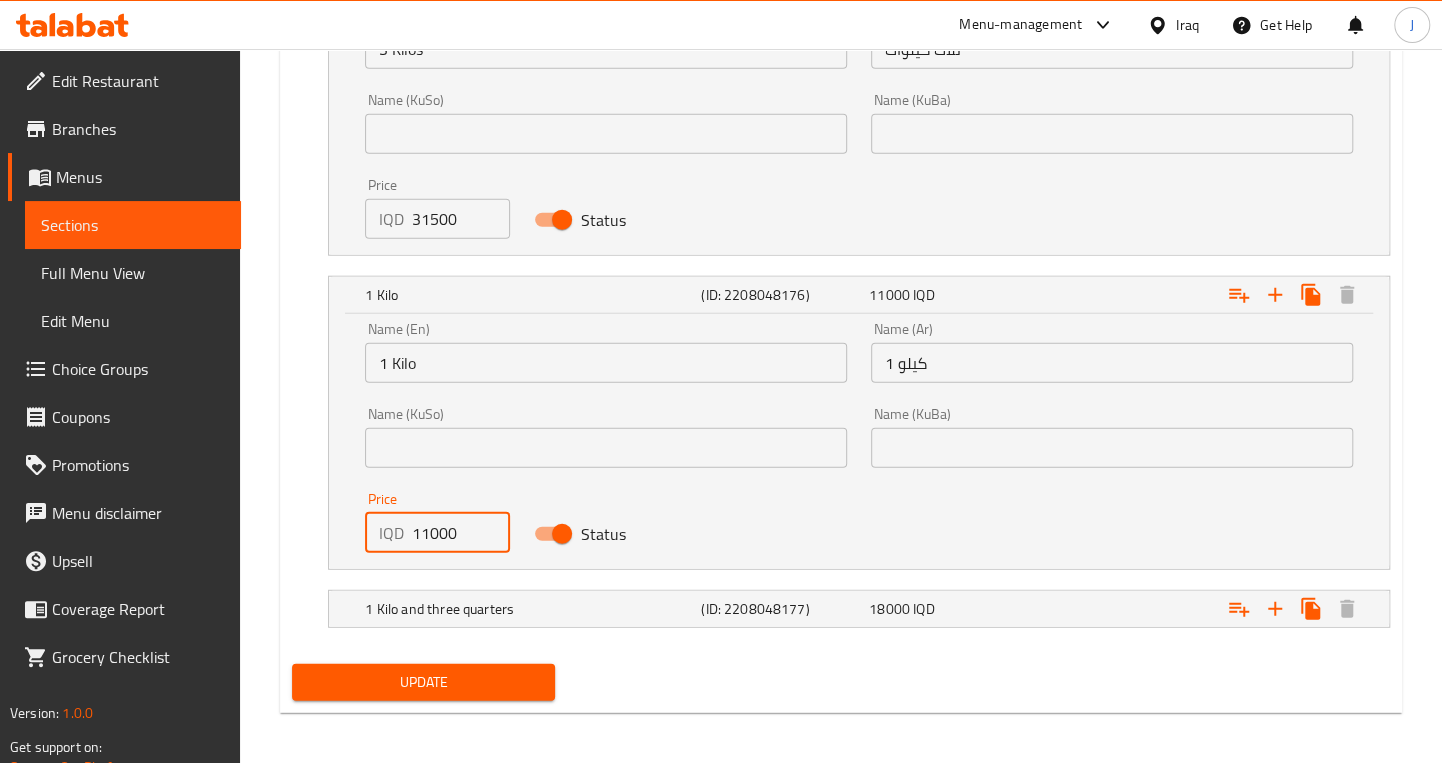 click on "11000" at bounding box center (461, 533) 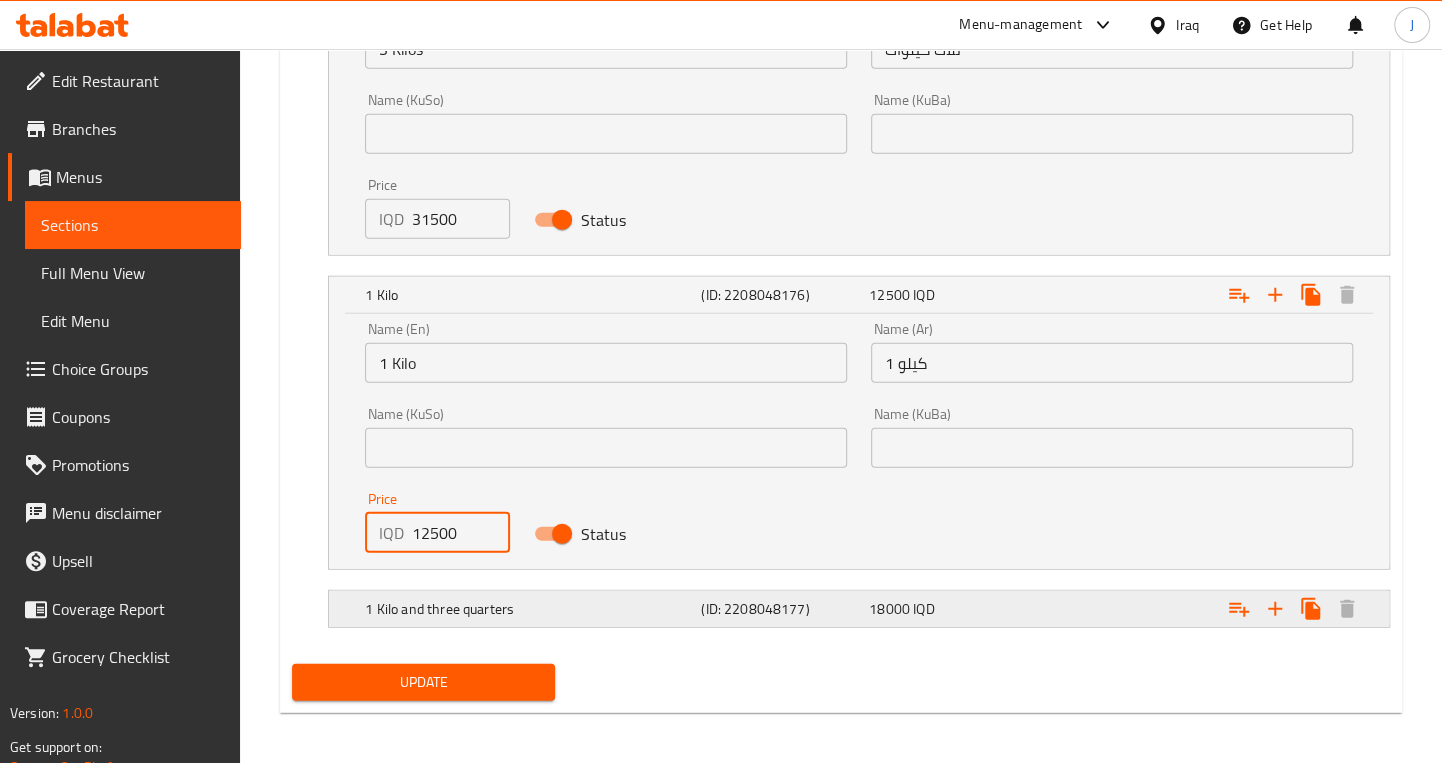 type on "12500" 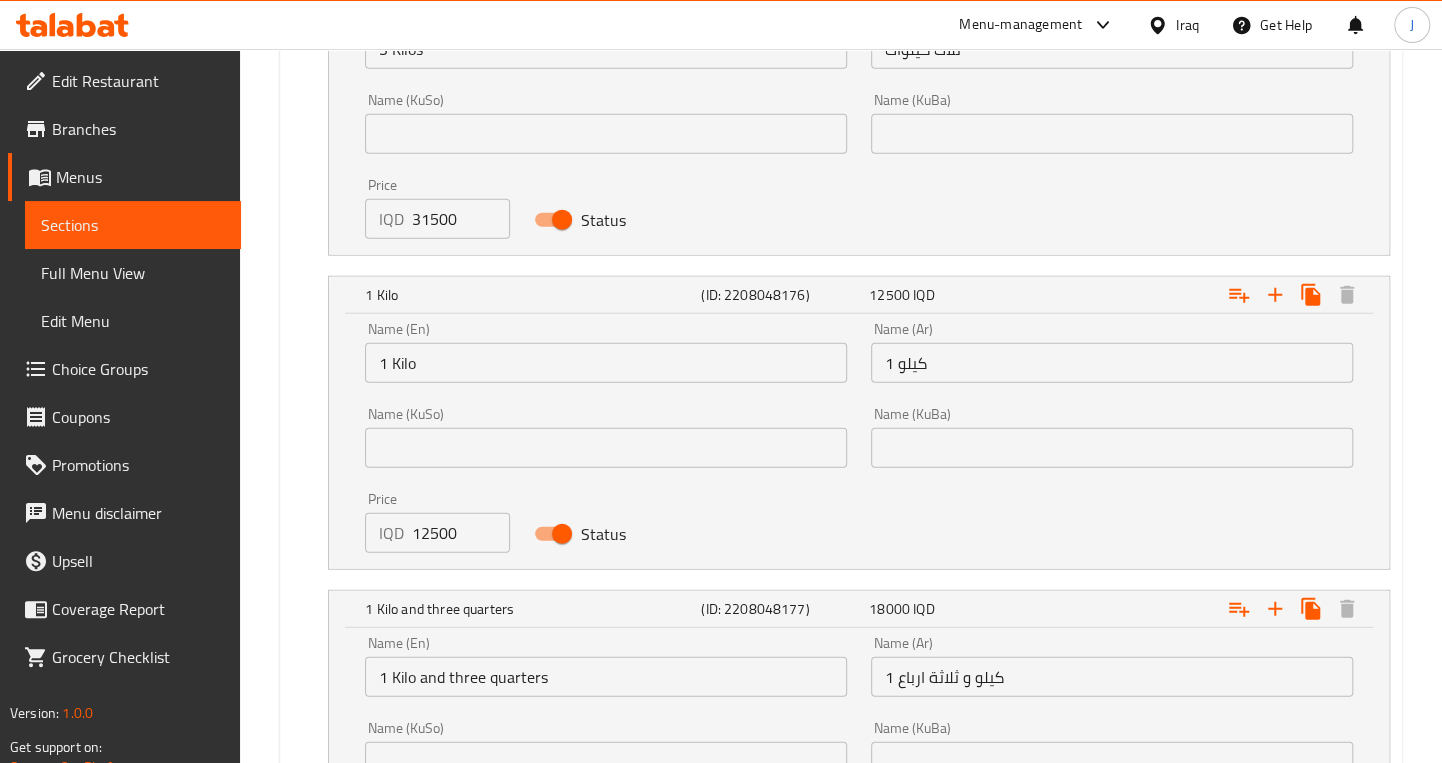 scroll, scrollTop: 2956, scrollLeft: 0, axis: vertical 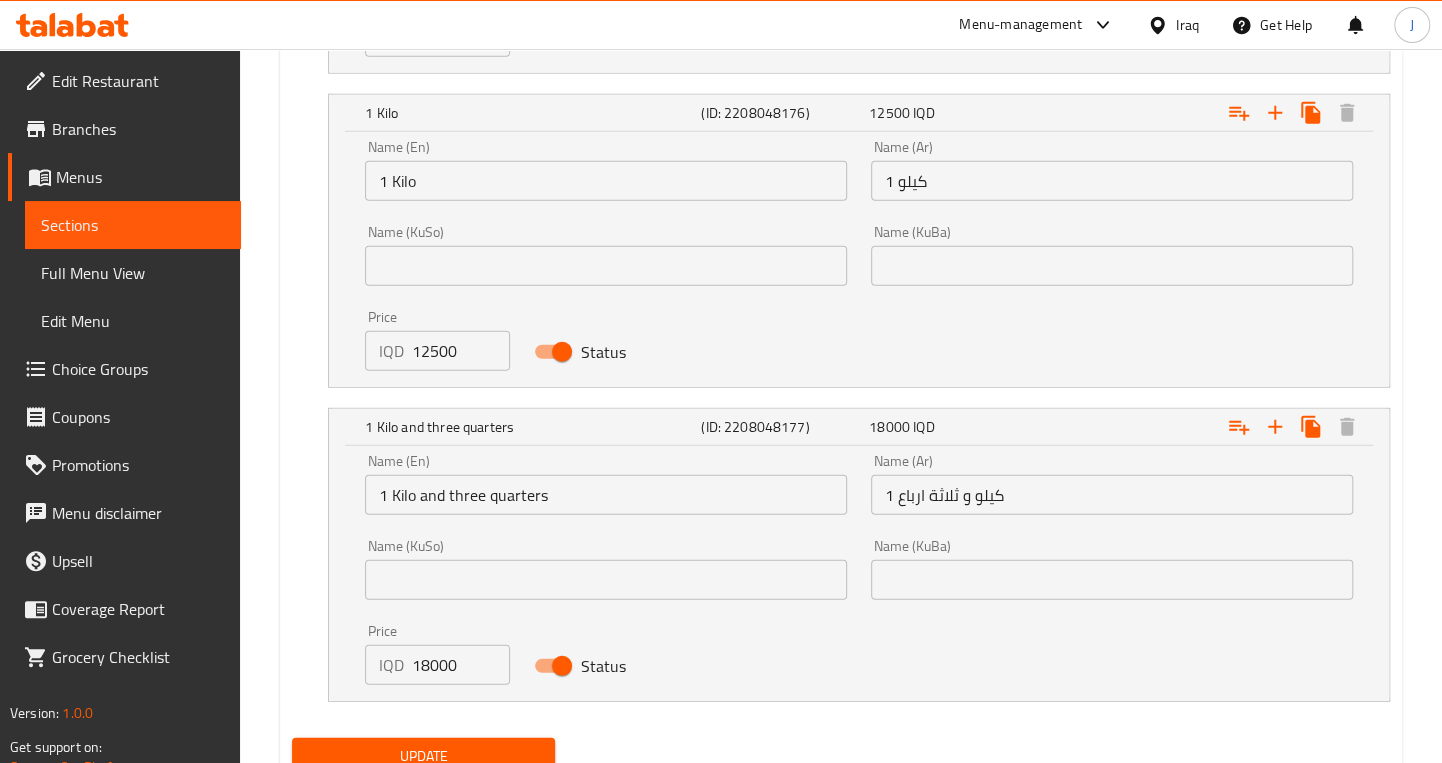click on "18000" at bounding box center (461, 665) 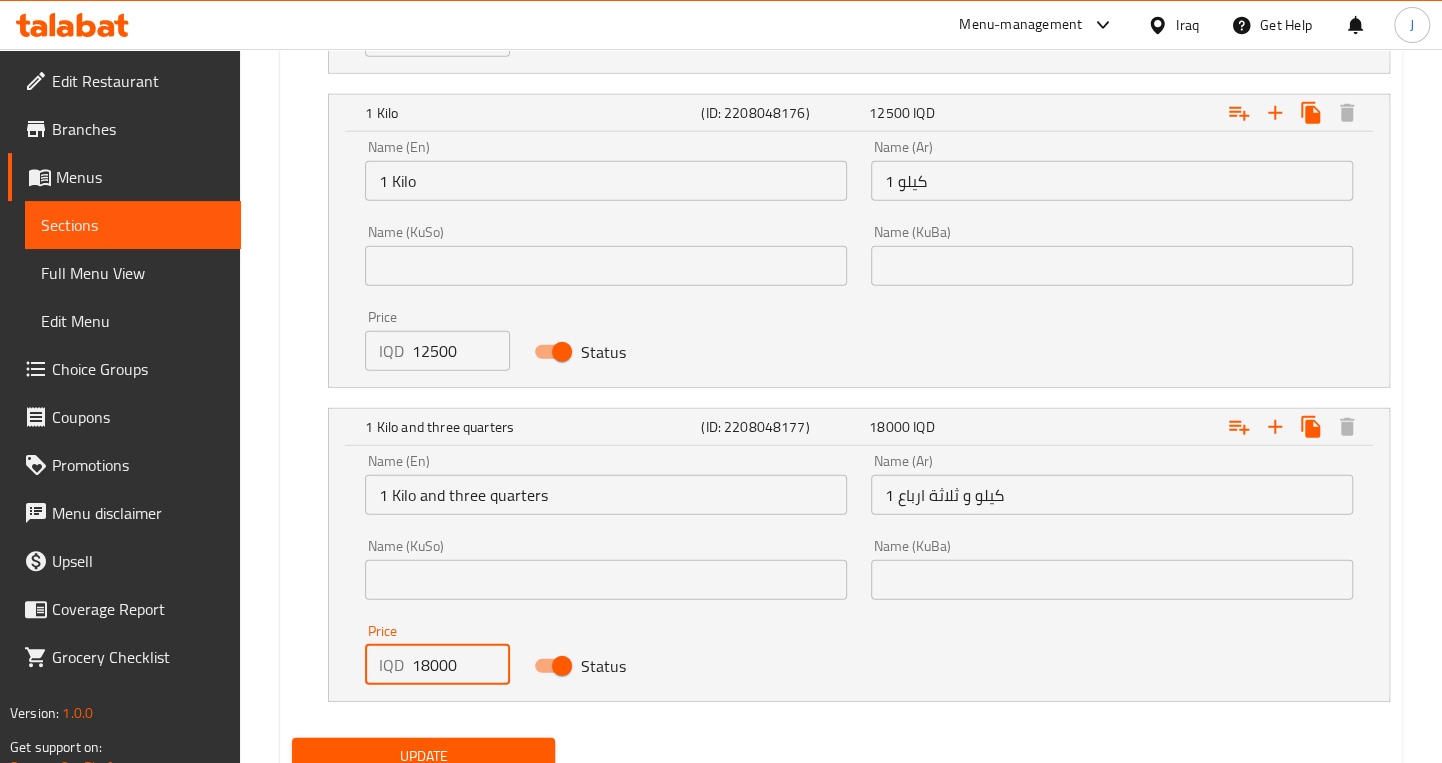 click on "18000" at bounding box center (461, 665) 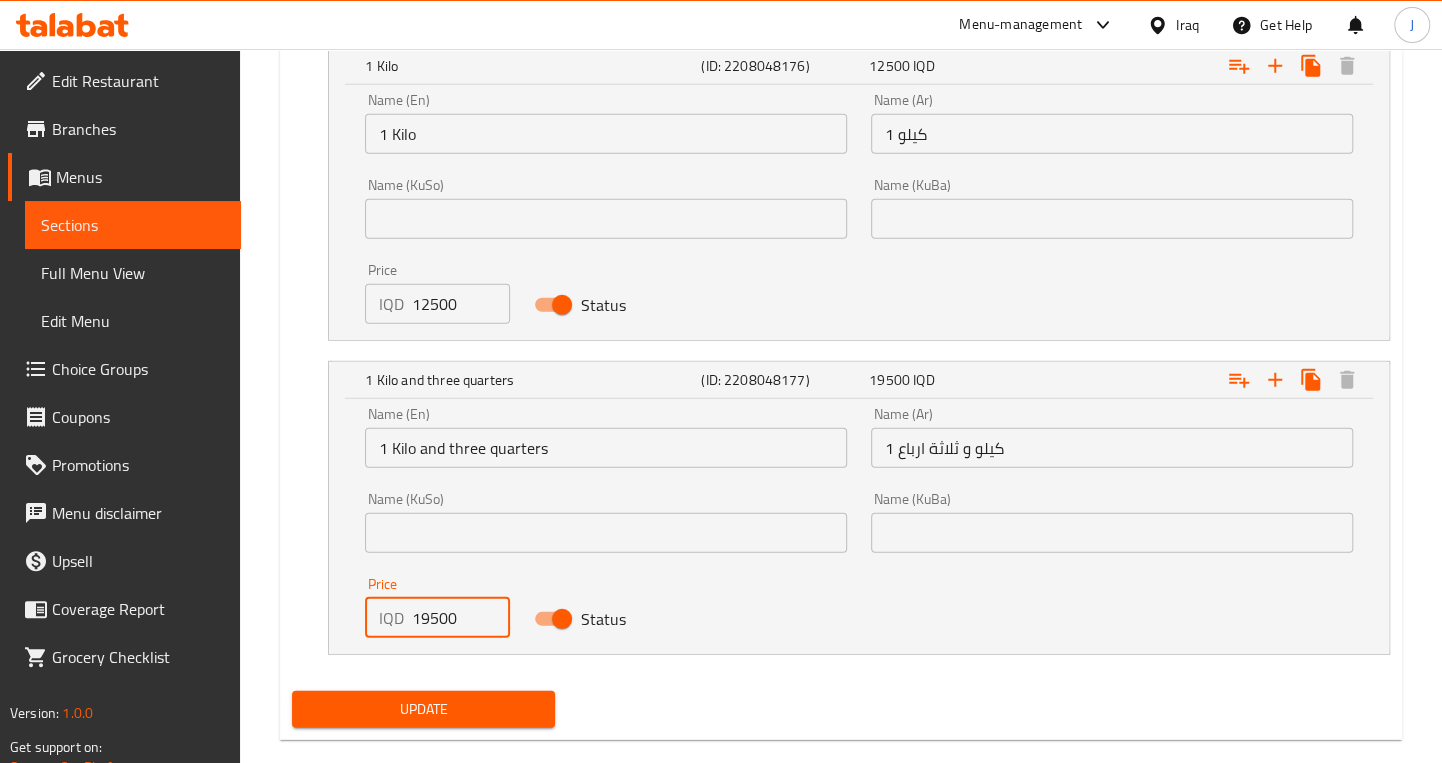 scroll, scrollTop: 3030, scrollLeft: 0, axis: vertical 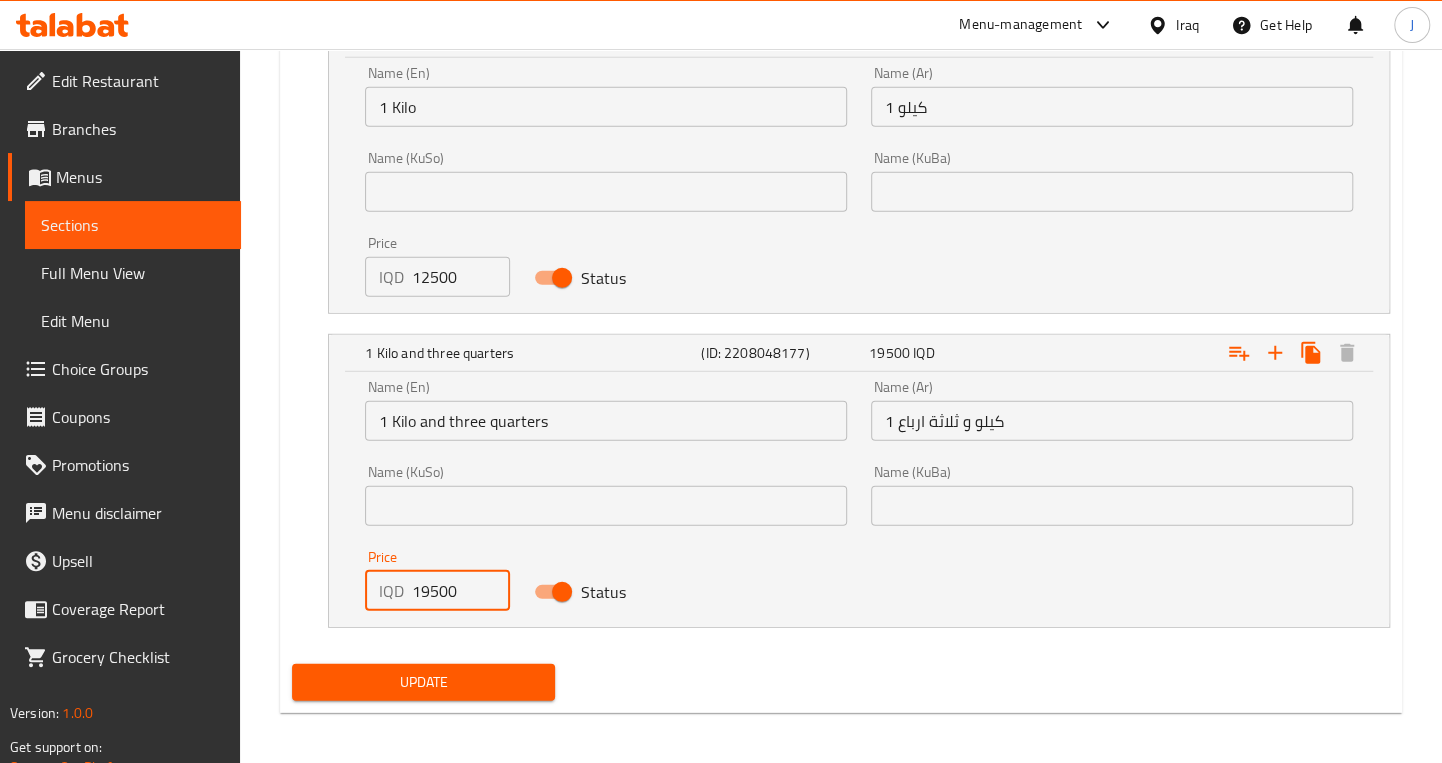 type on "19500" 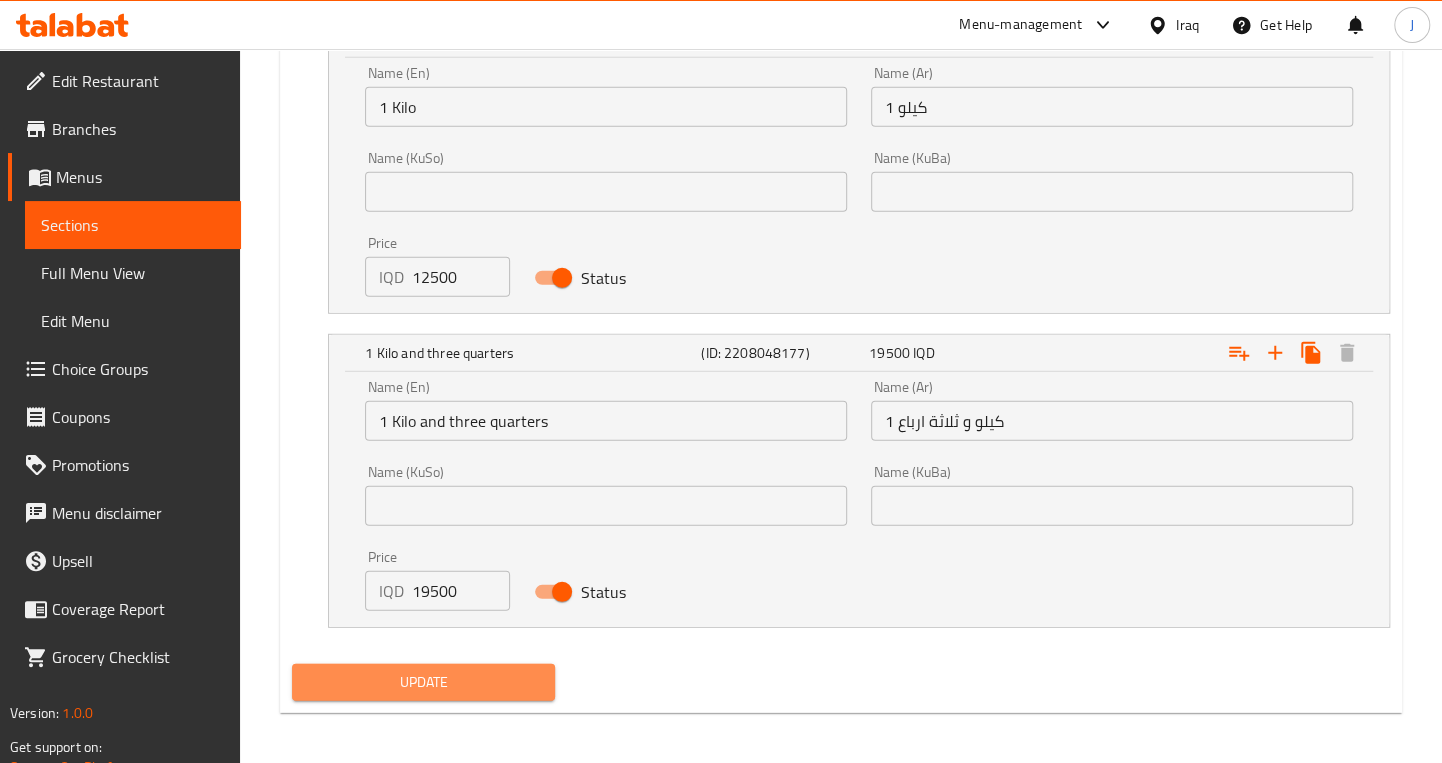 click on "Update" at bounding box center [423, 682] 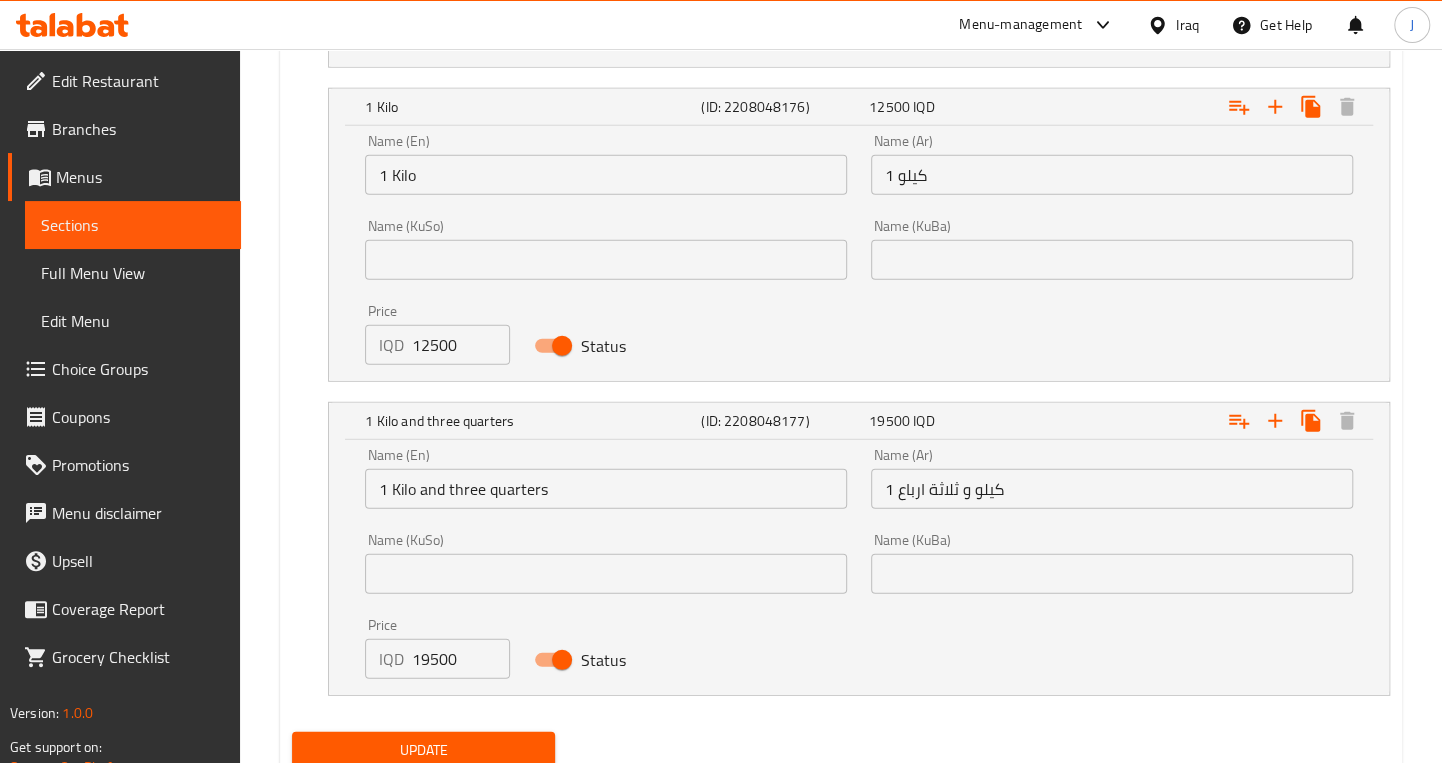 scroll, scrollTop: 3030, scrollLeft: 0, axis: vertical 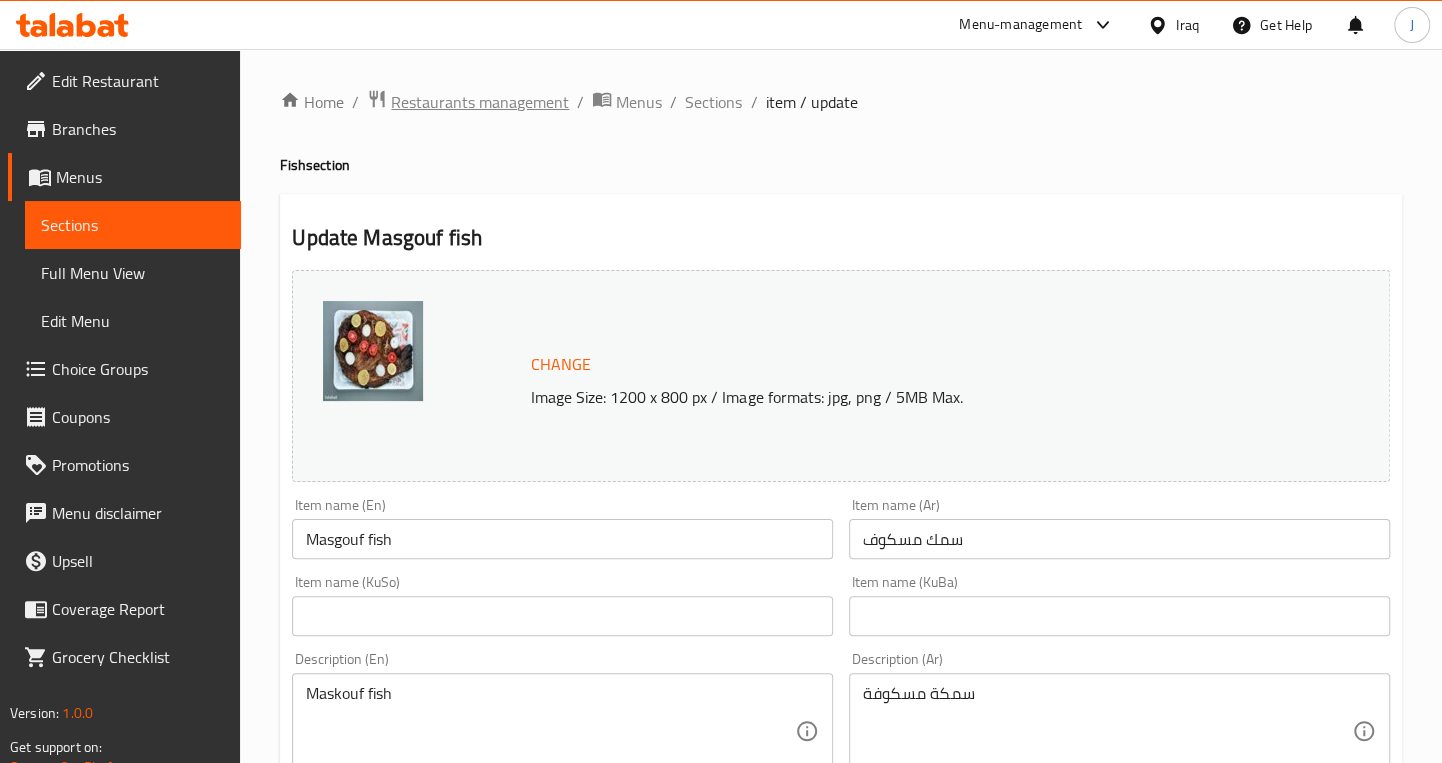 click on "Restaurants management" at bounding box center (480, 102) 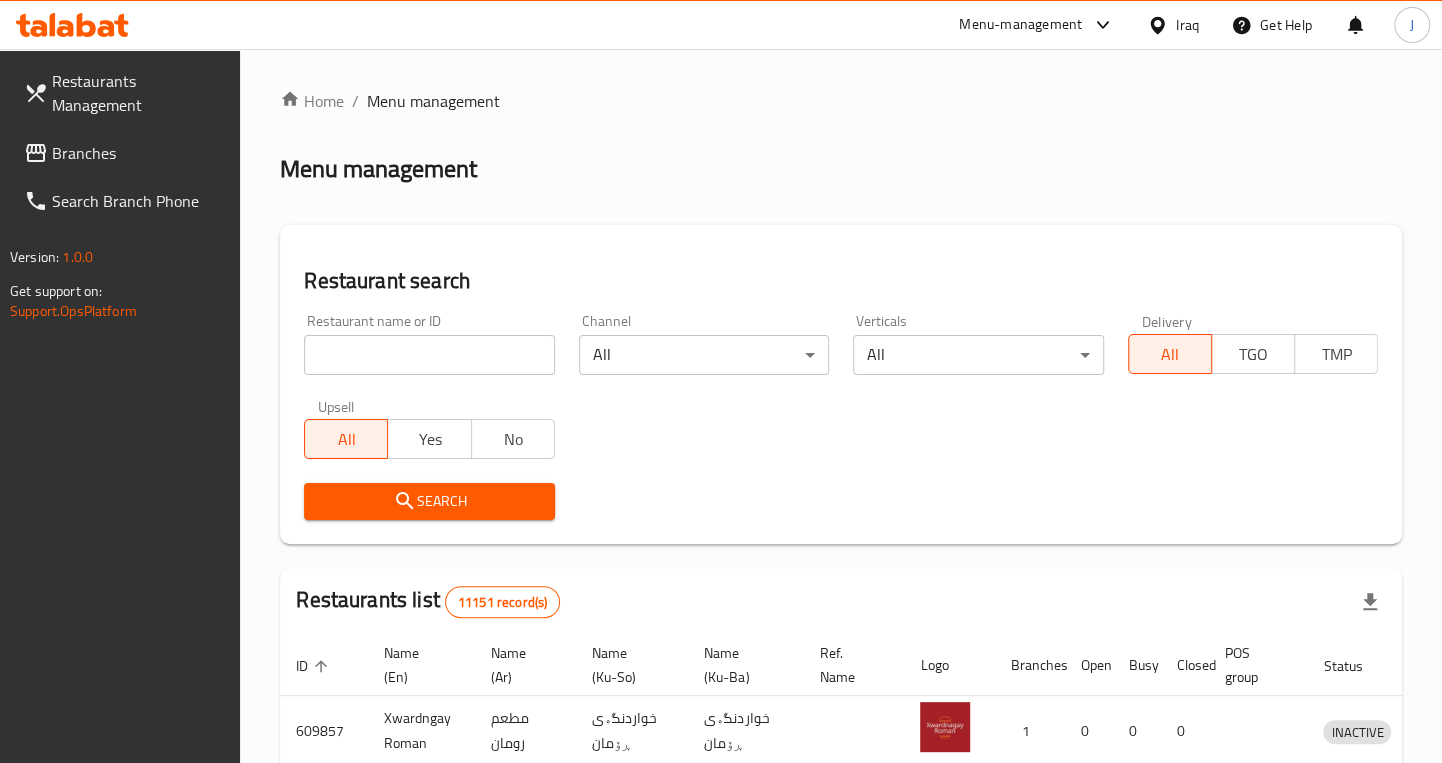 click at bounding box center [429, 355] 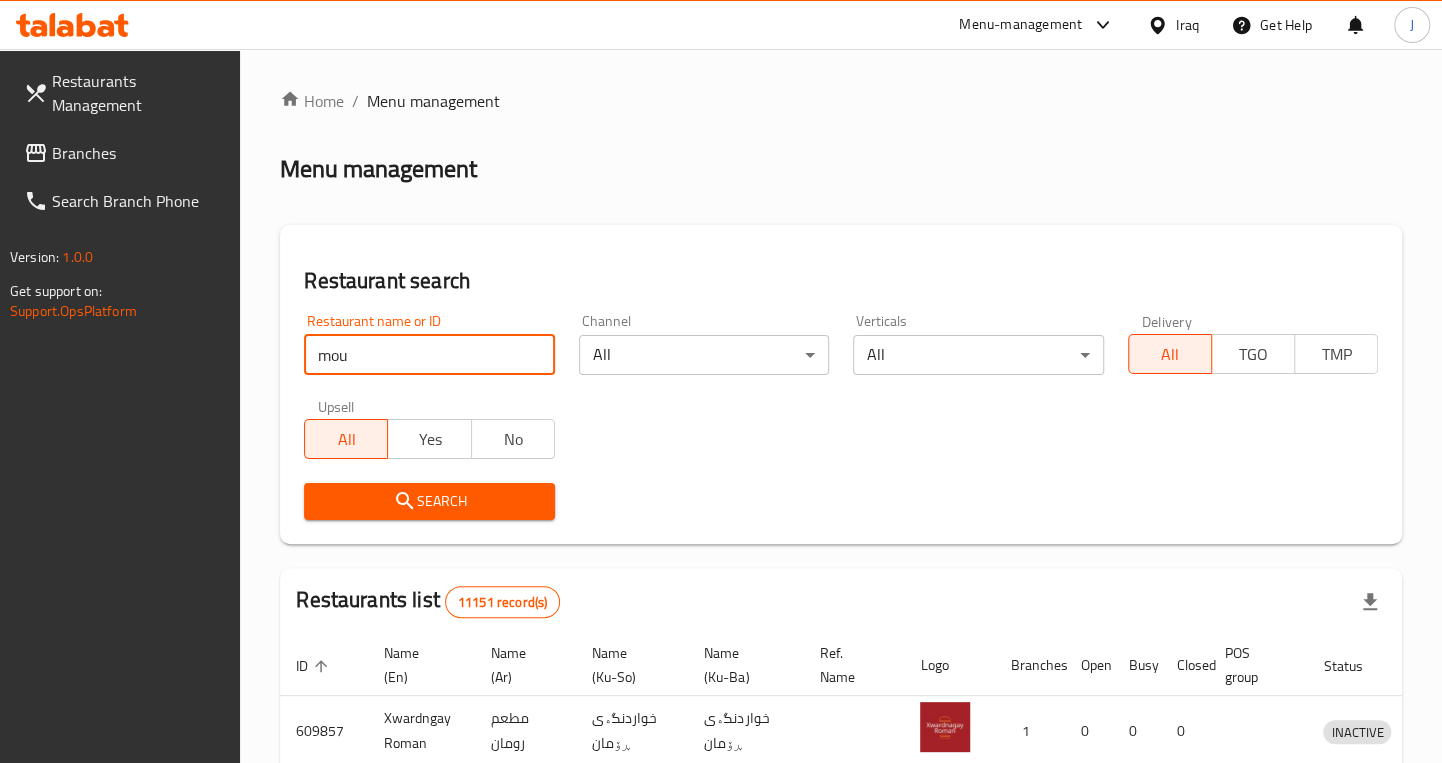 type on "[PERSON]" 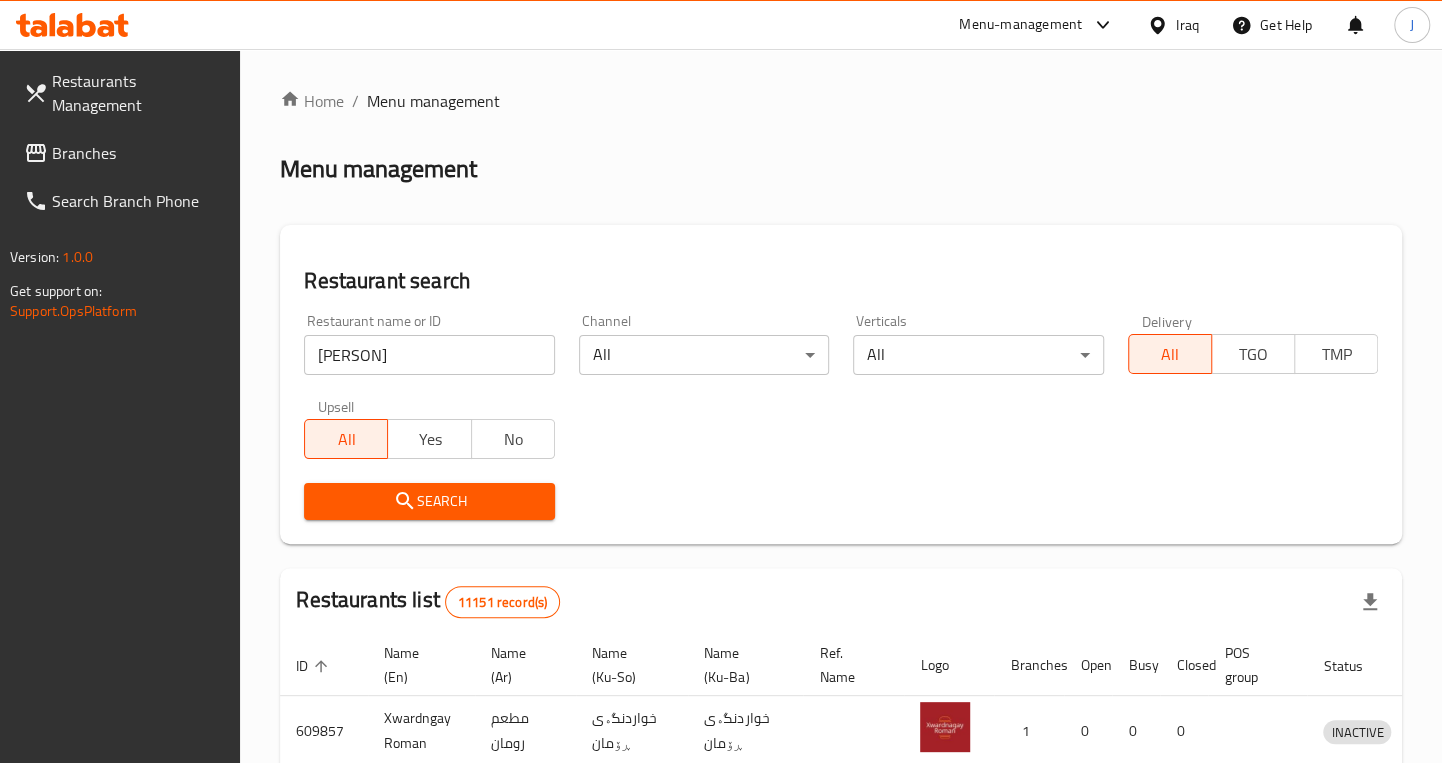 click on "Search" at bounding box center (429, 501) 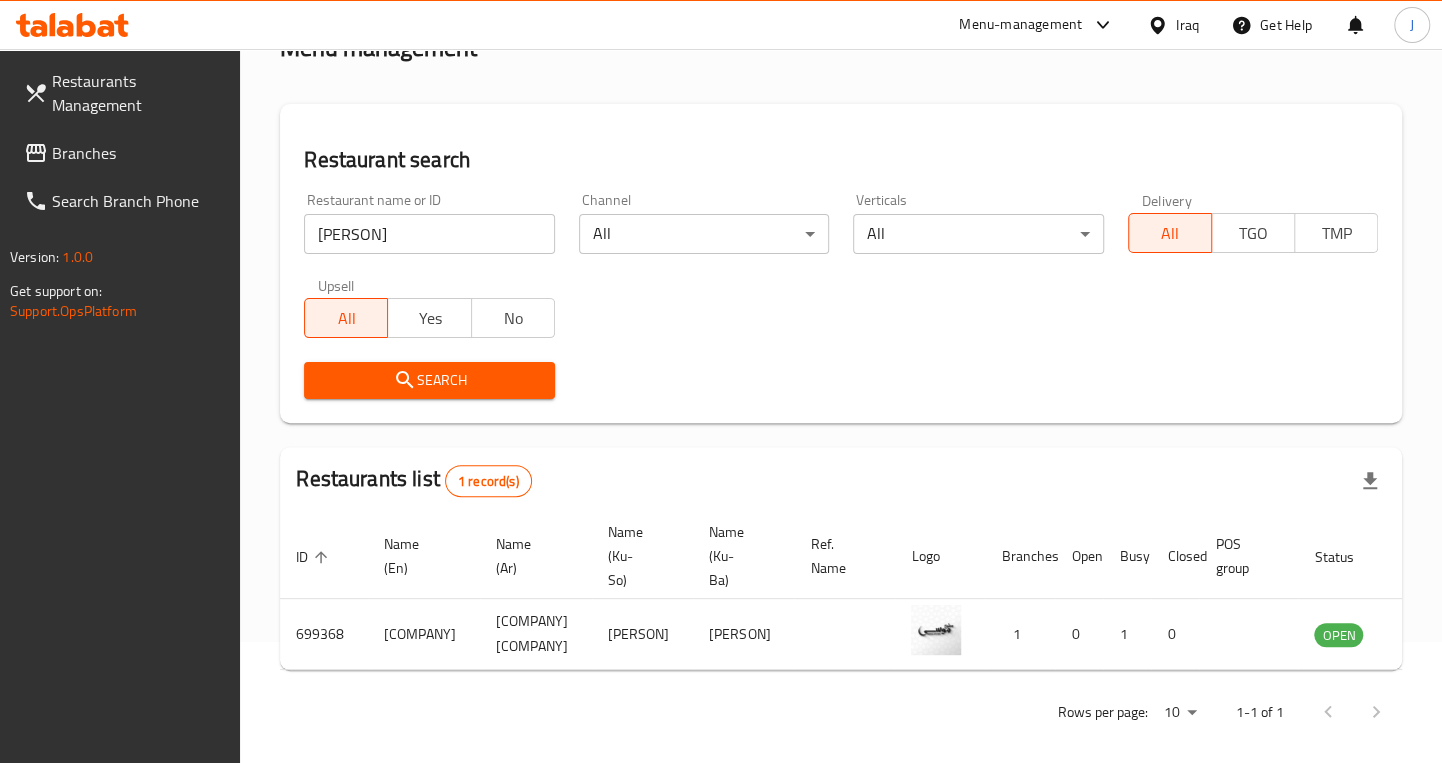 scroll, scrollTop: 149, scrollLeft: 0, axis: vertical 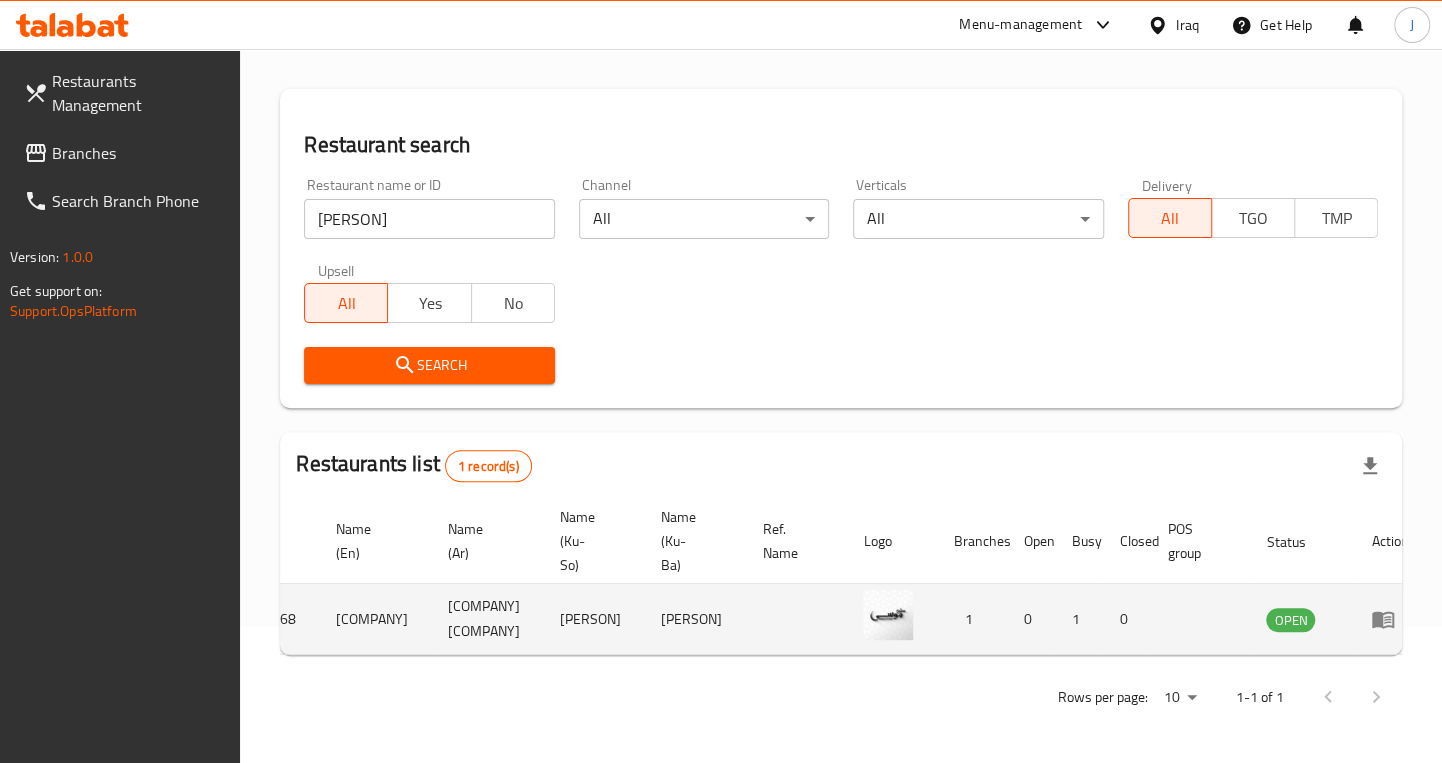 click at bounding box center [888, 615] 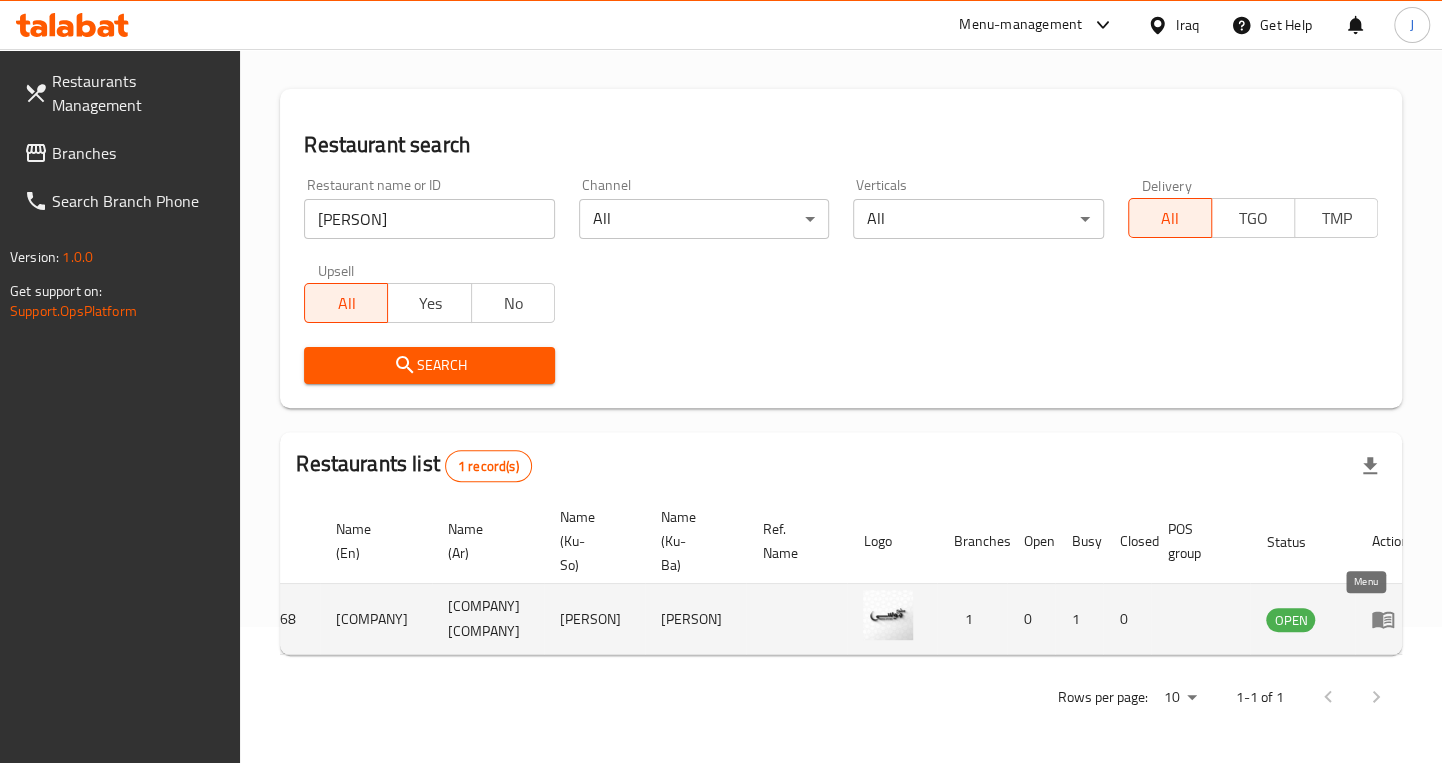click 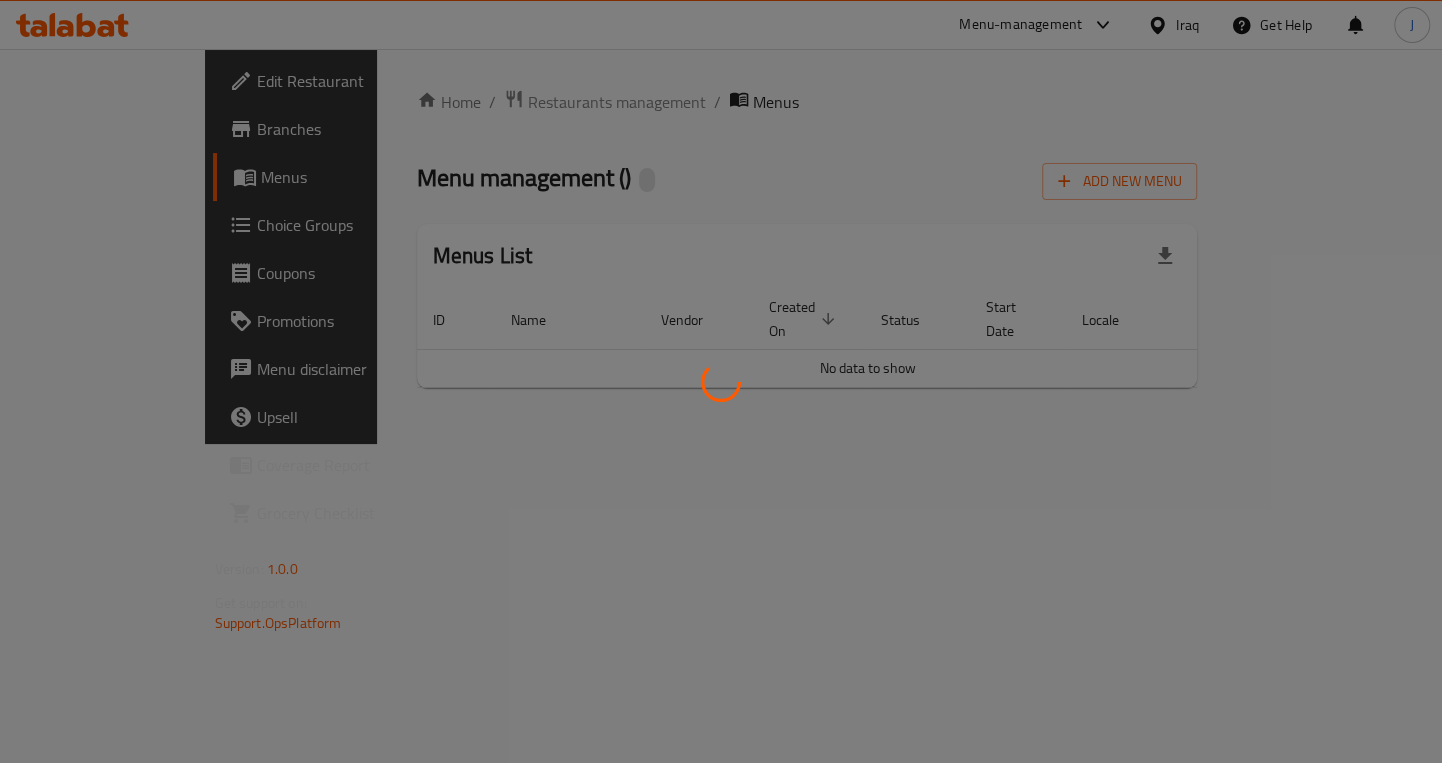 scroll, scrollTop: 0, scrollLeft: 0, axis: both 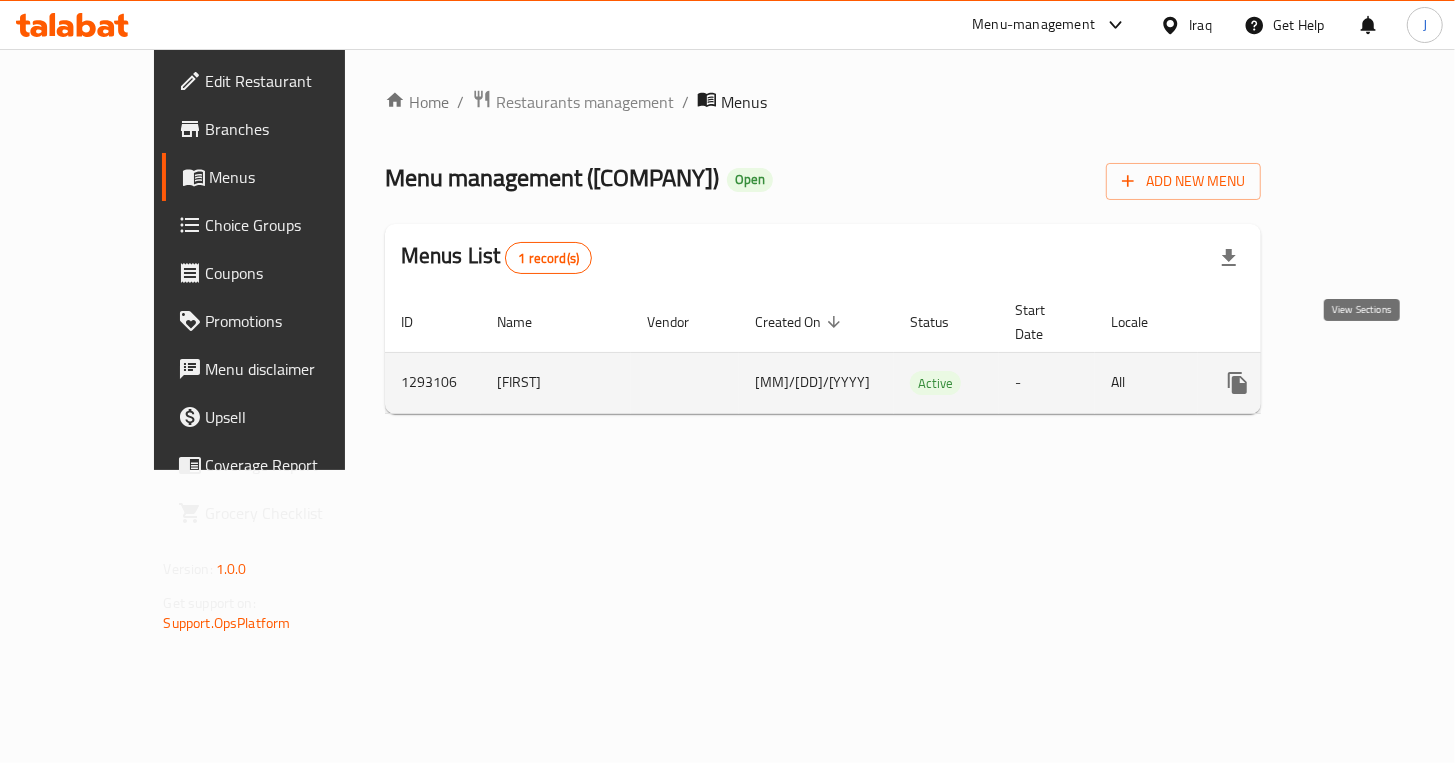 click 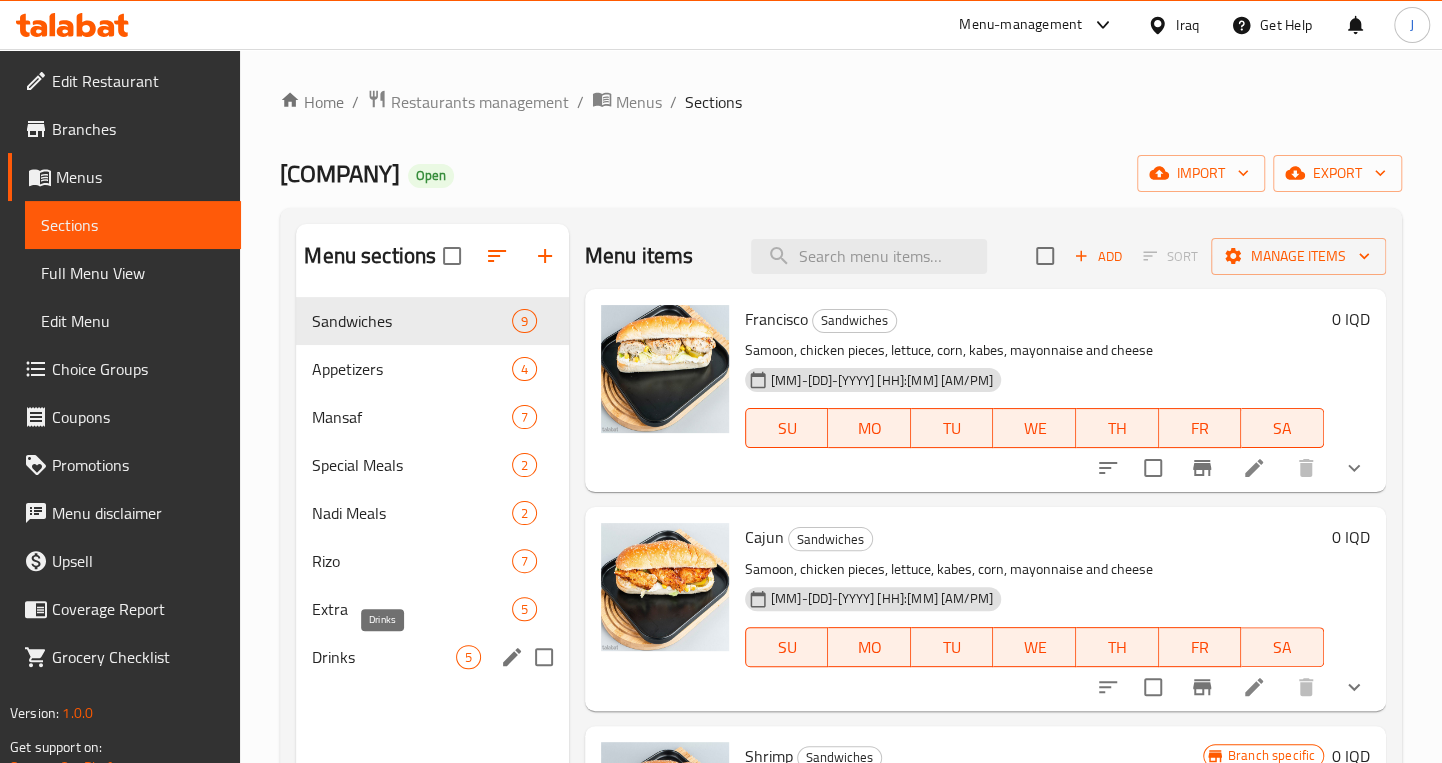 click on "Drinks" at bounding box center [383, 657] 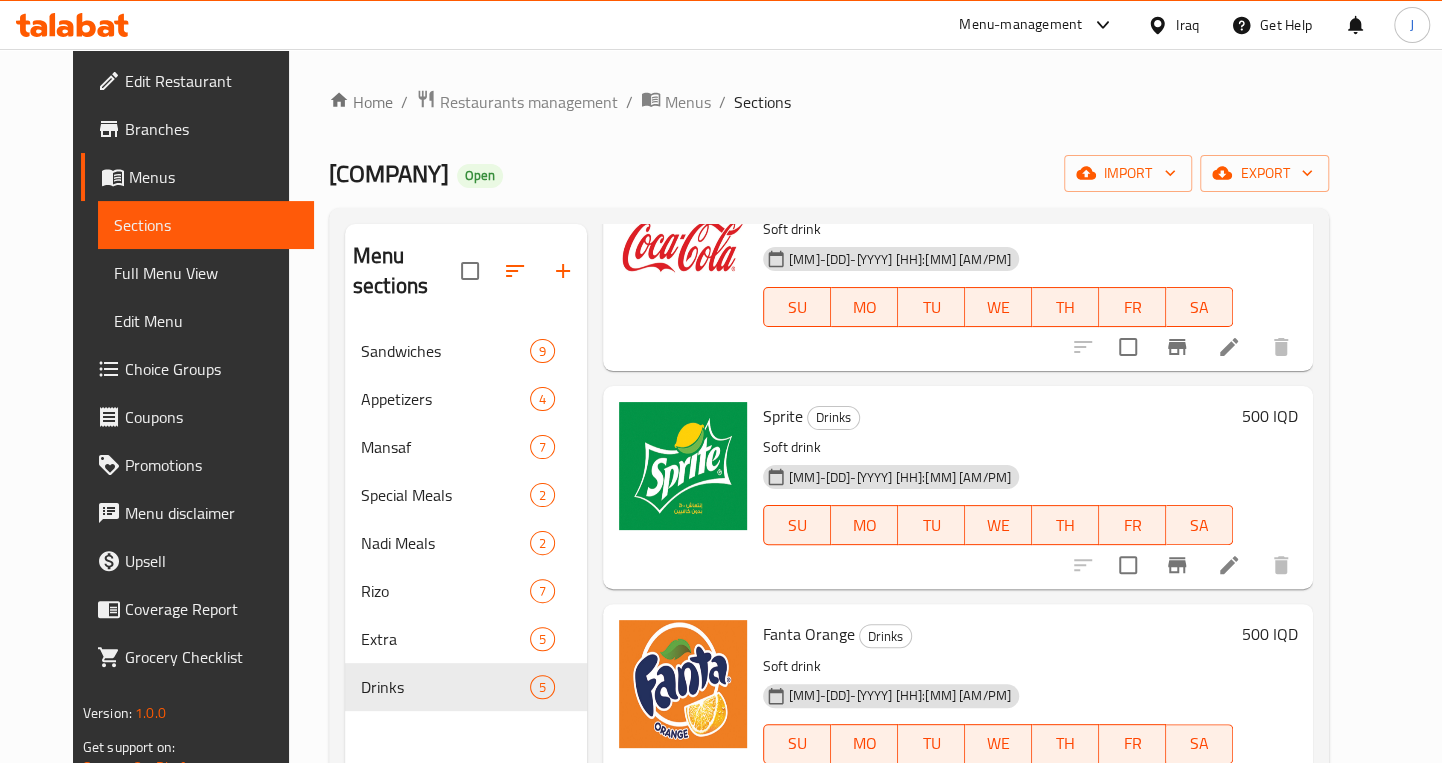 scroll, scrollTop: 378, scrollLeft: 0, axis: vertical 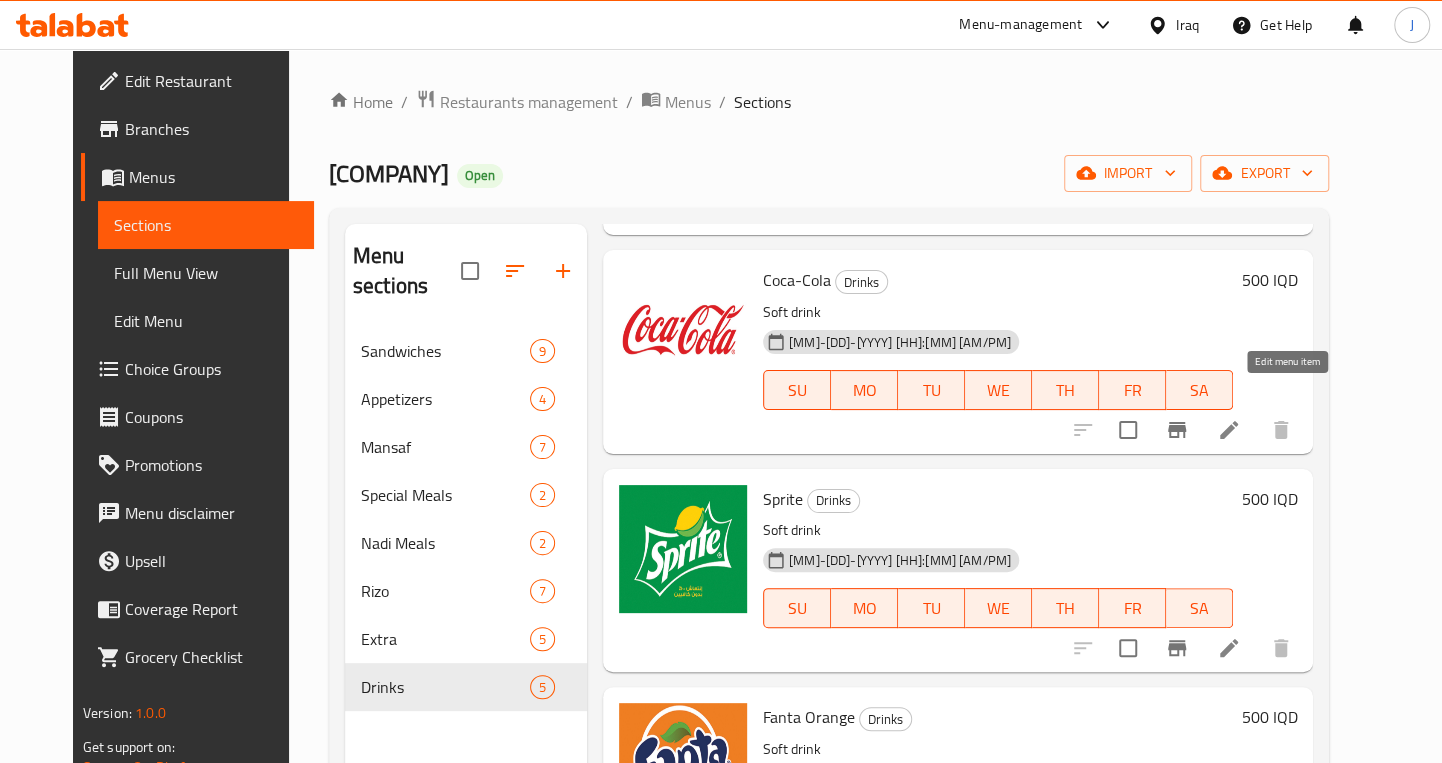 click 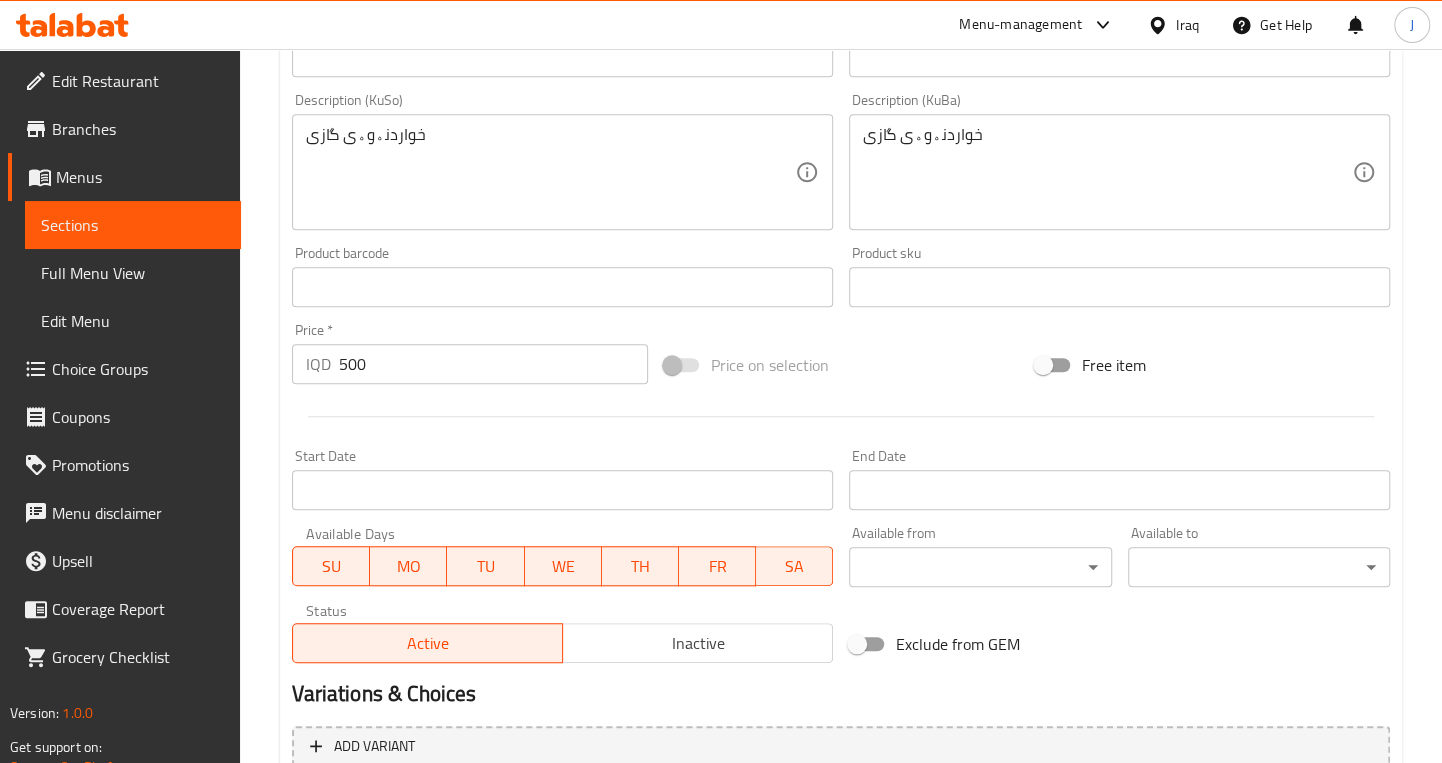 scroll, scrollTop: 907, scrollLeft: 0, axis: vertical 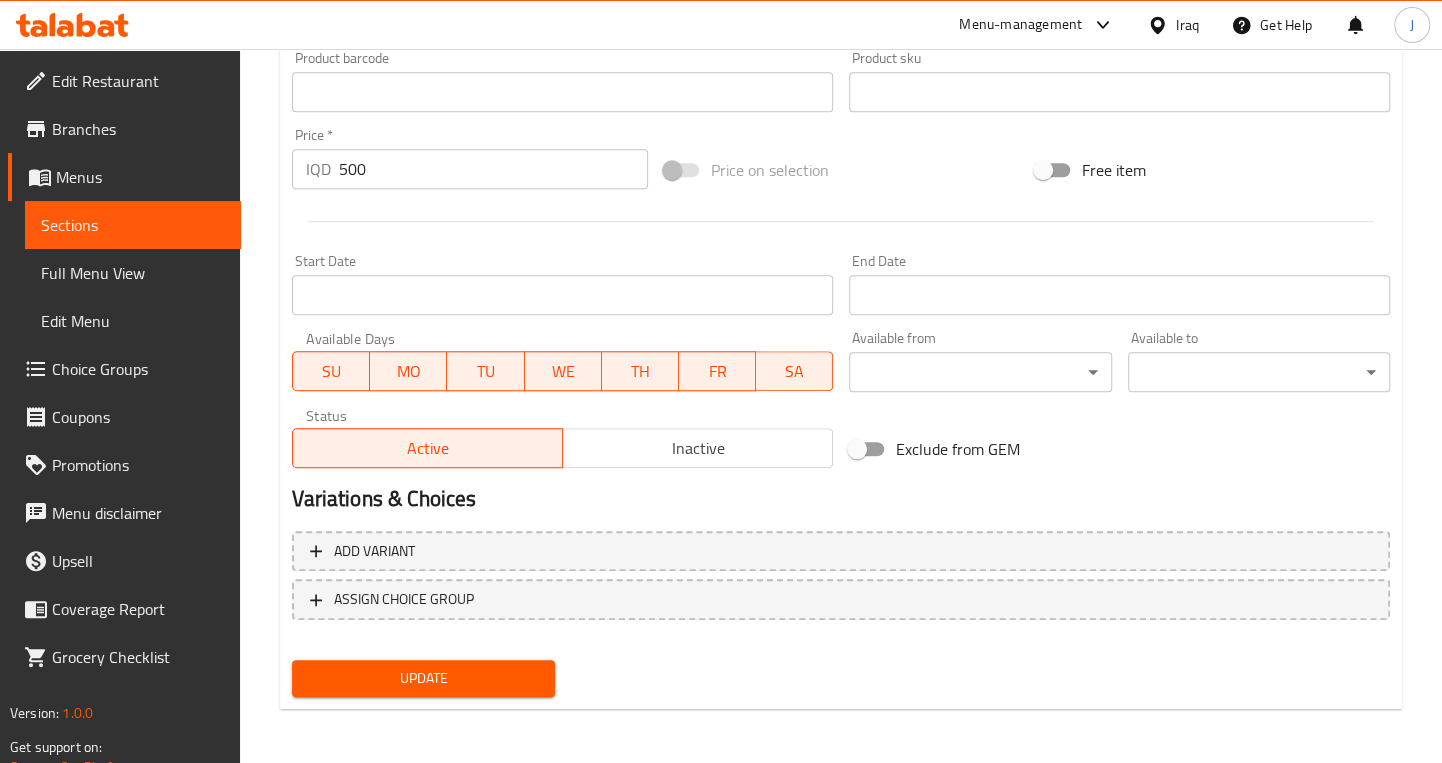 click on "500" at bounding box center [493, 169] 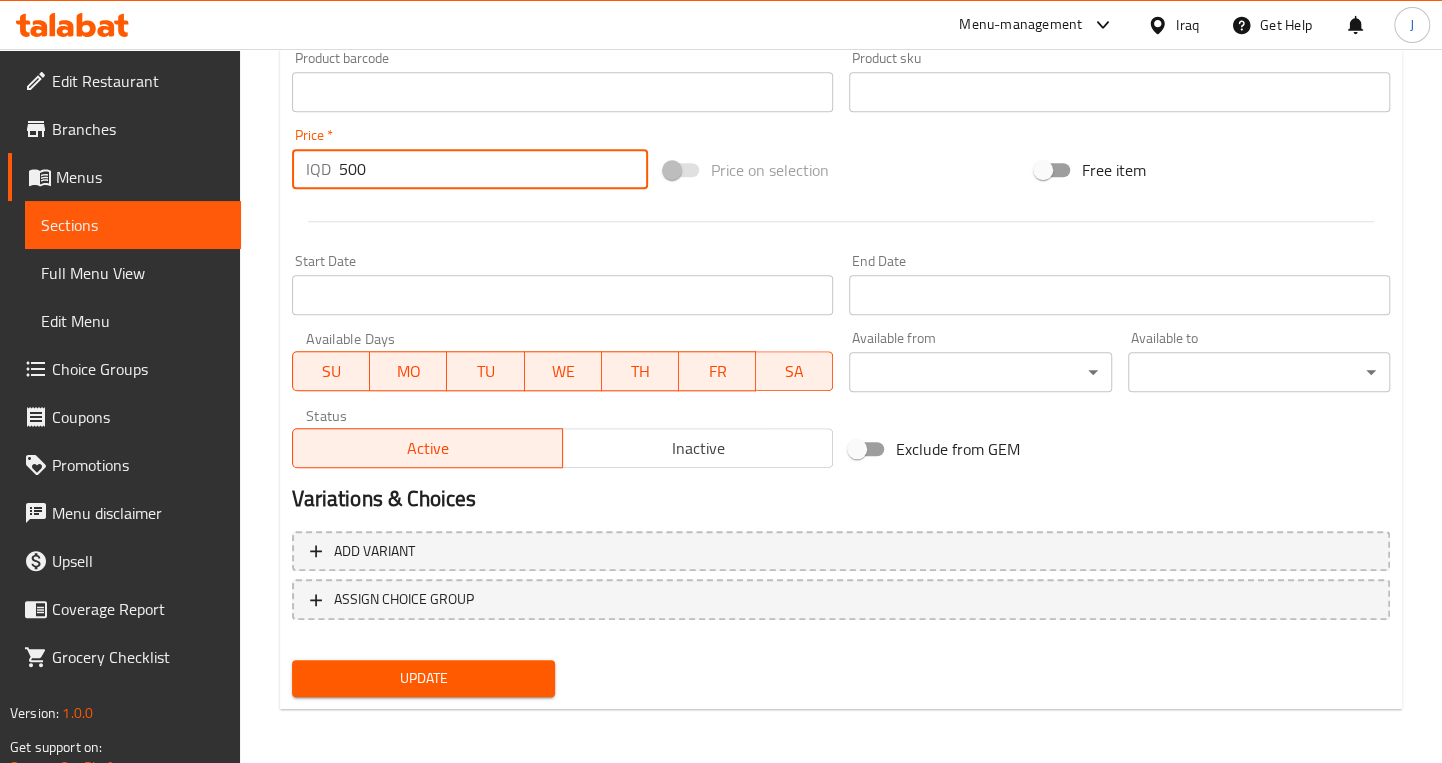 click on "500" at bounding box center [493, 169] 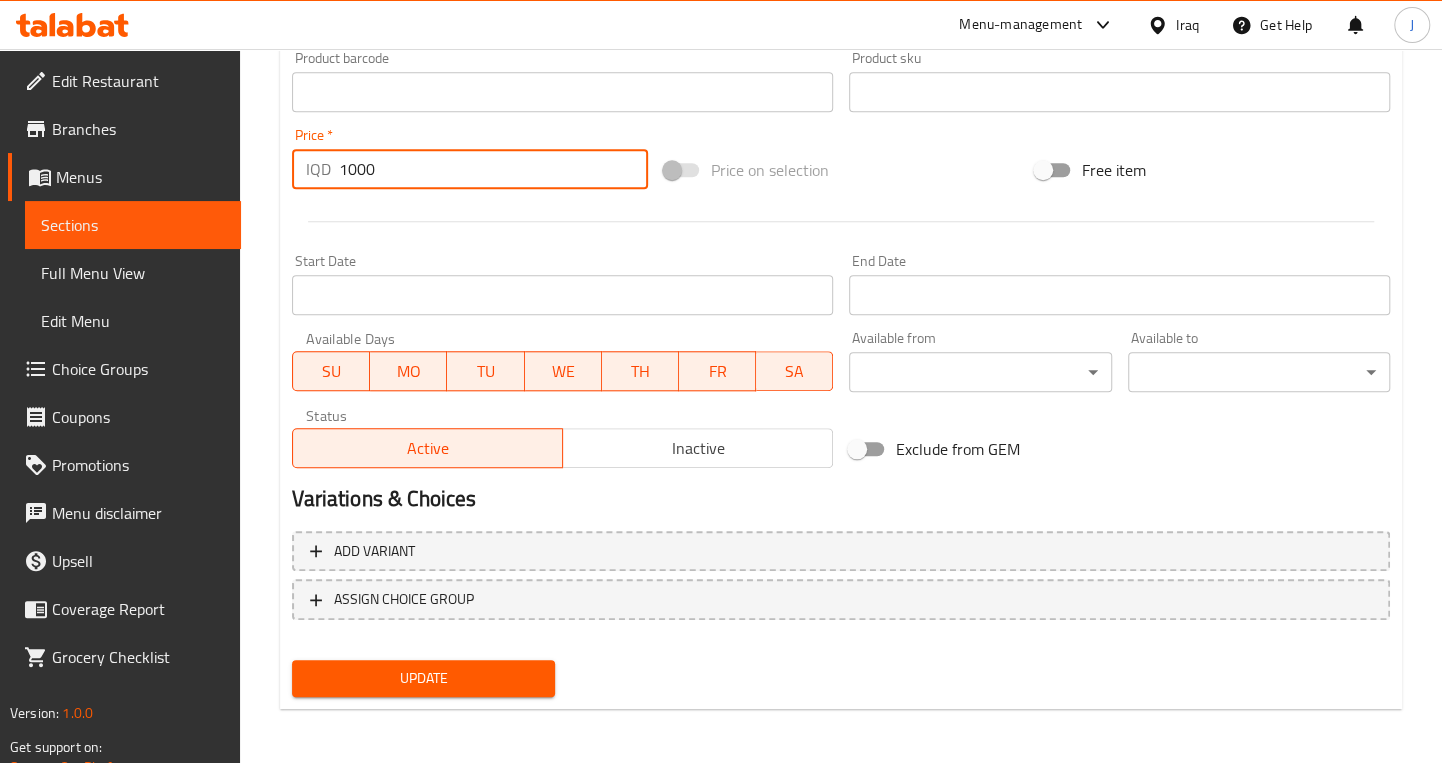 type on "1000" 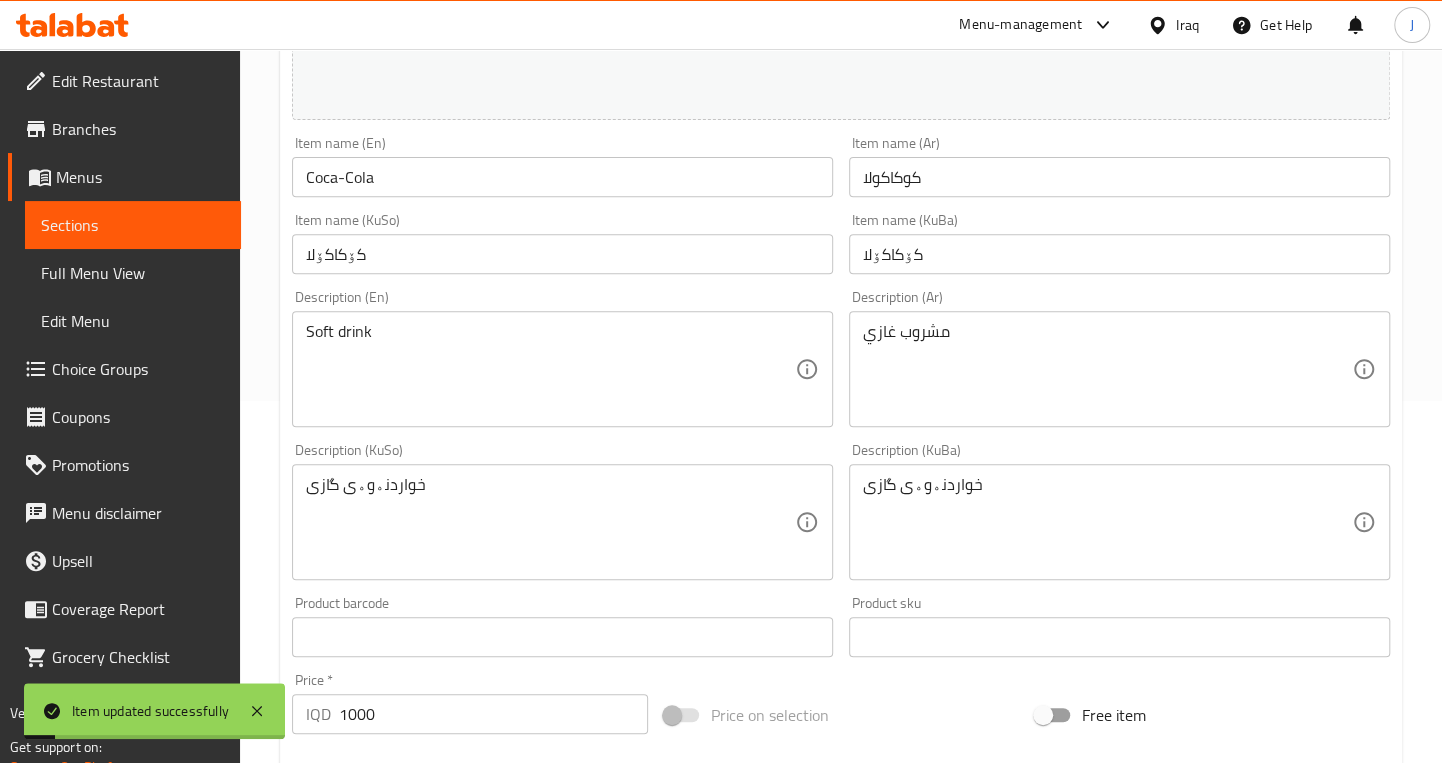scroll, scrollTop: 0, scrollLeft: 0, axis: both 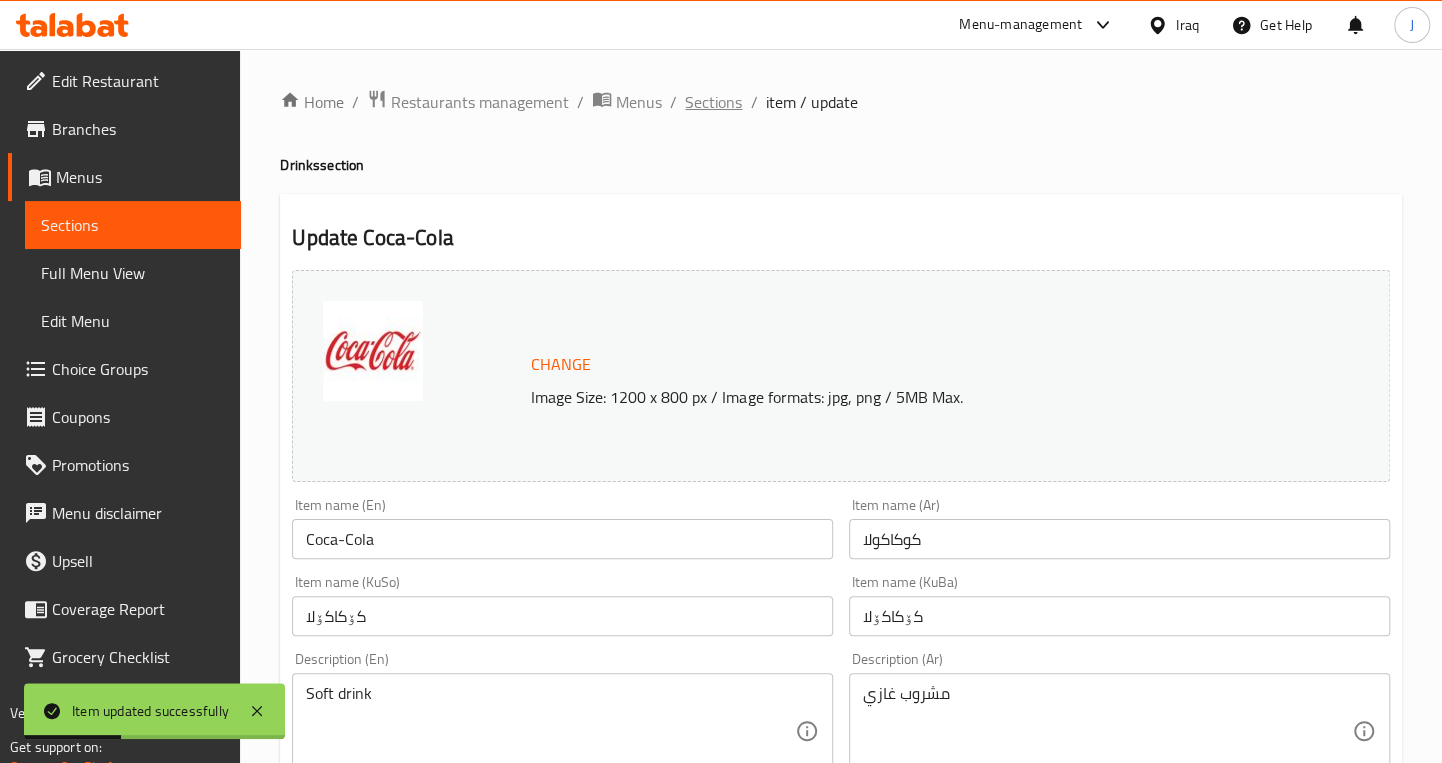 click on "Sections" at bounding box center [713, 102] 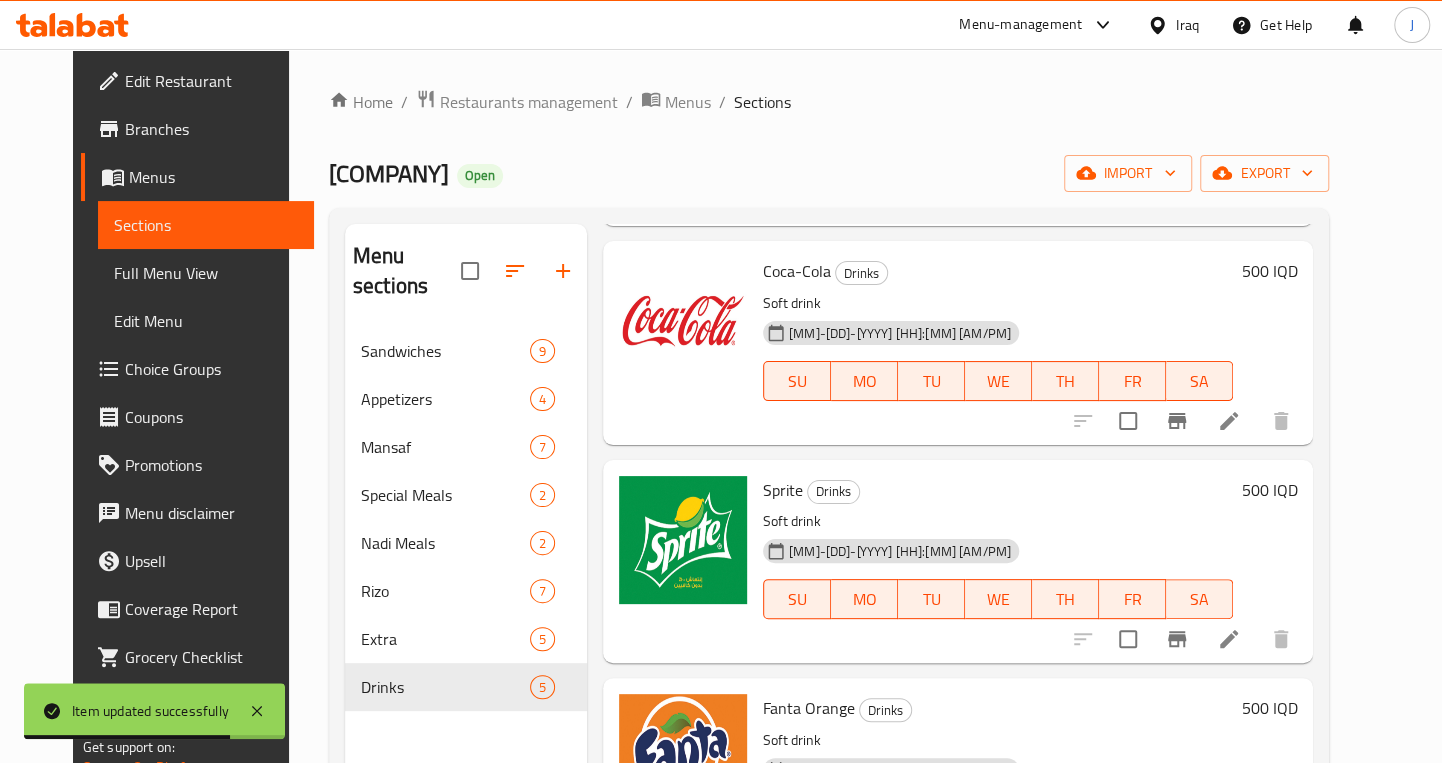 scroll, scrollTop: 378, scrollLeft: 0, axis: vertical 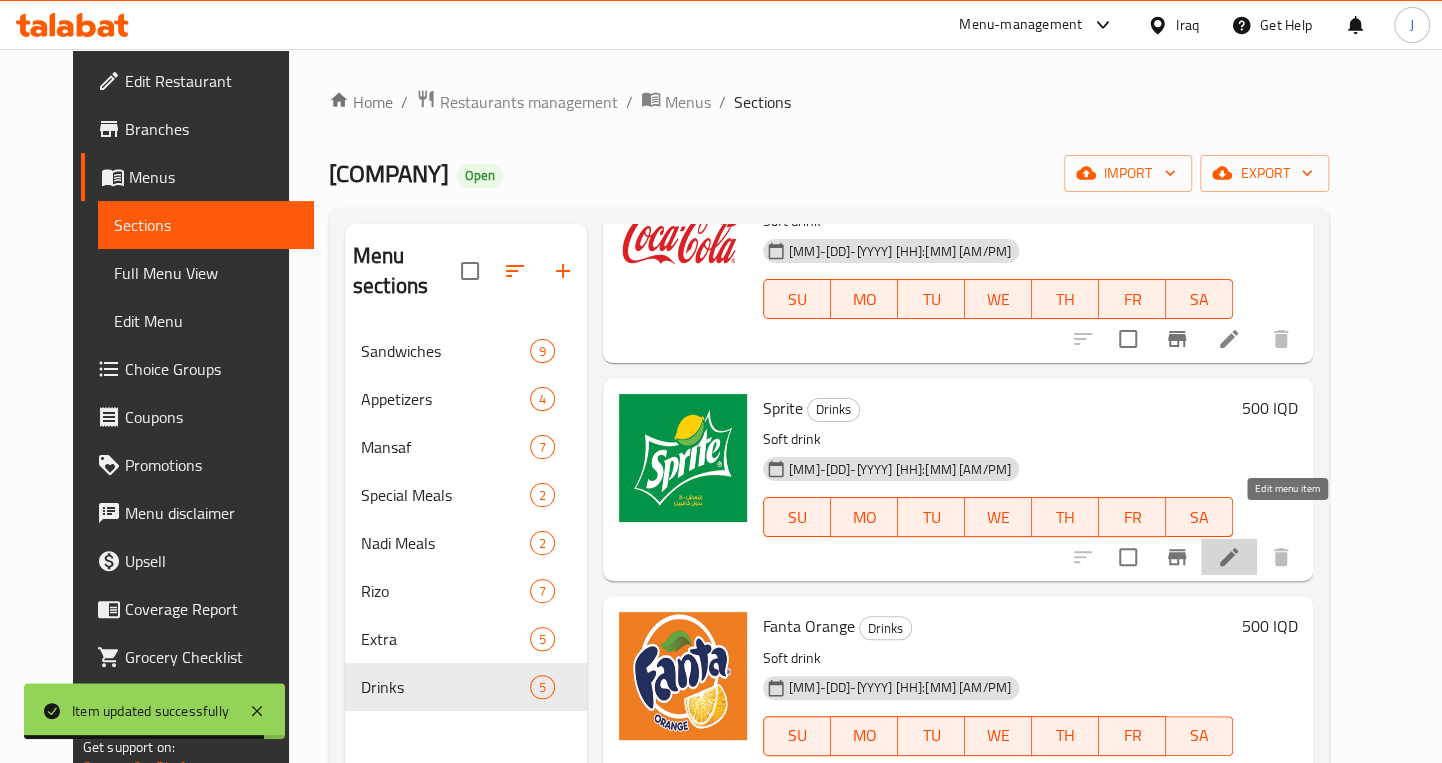 click 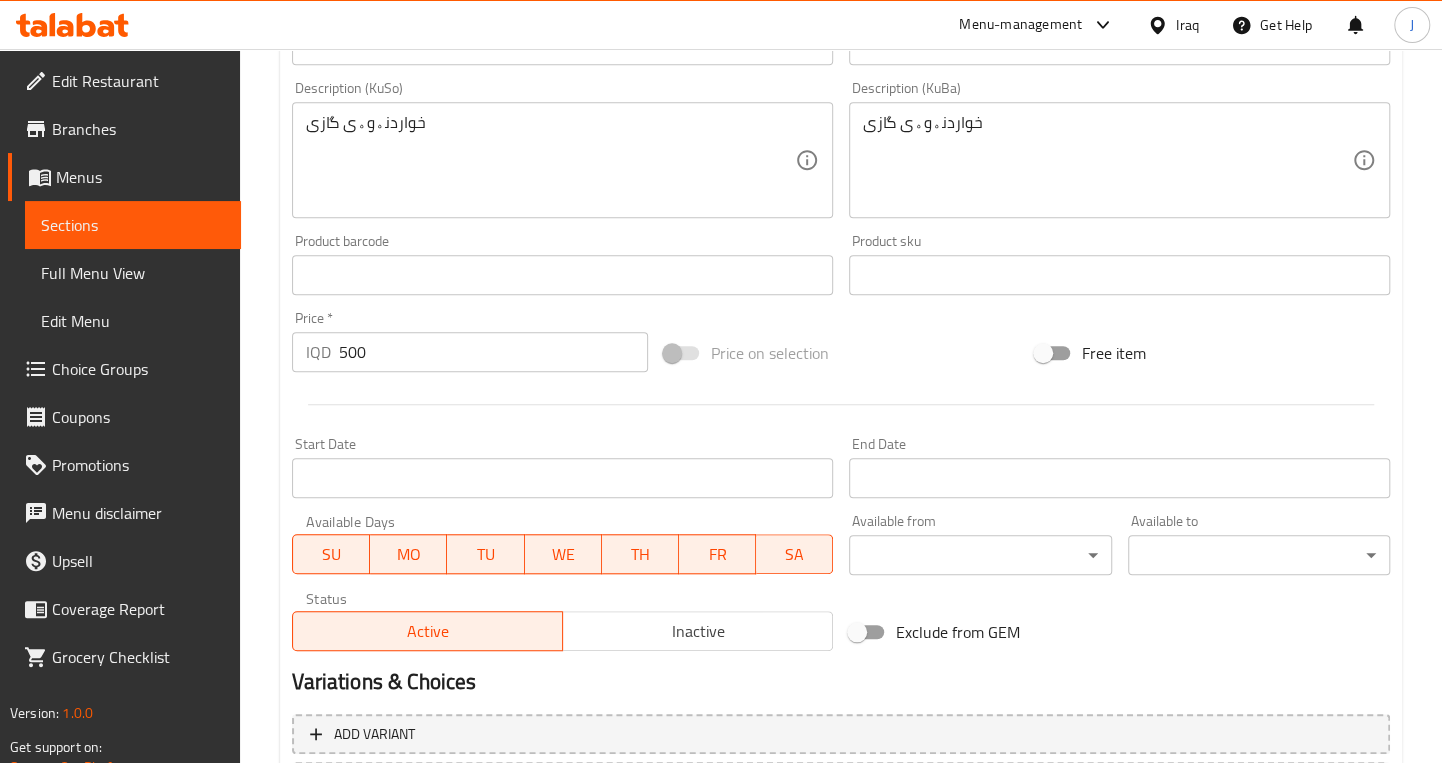 scroll, scrollTop: 727, scrollLeft: 0, axis: vertical 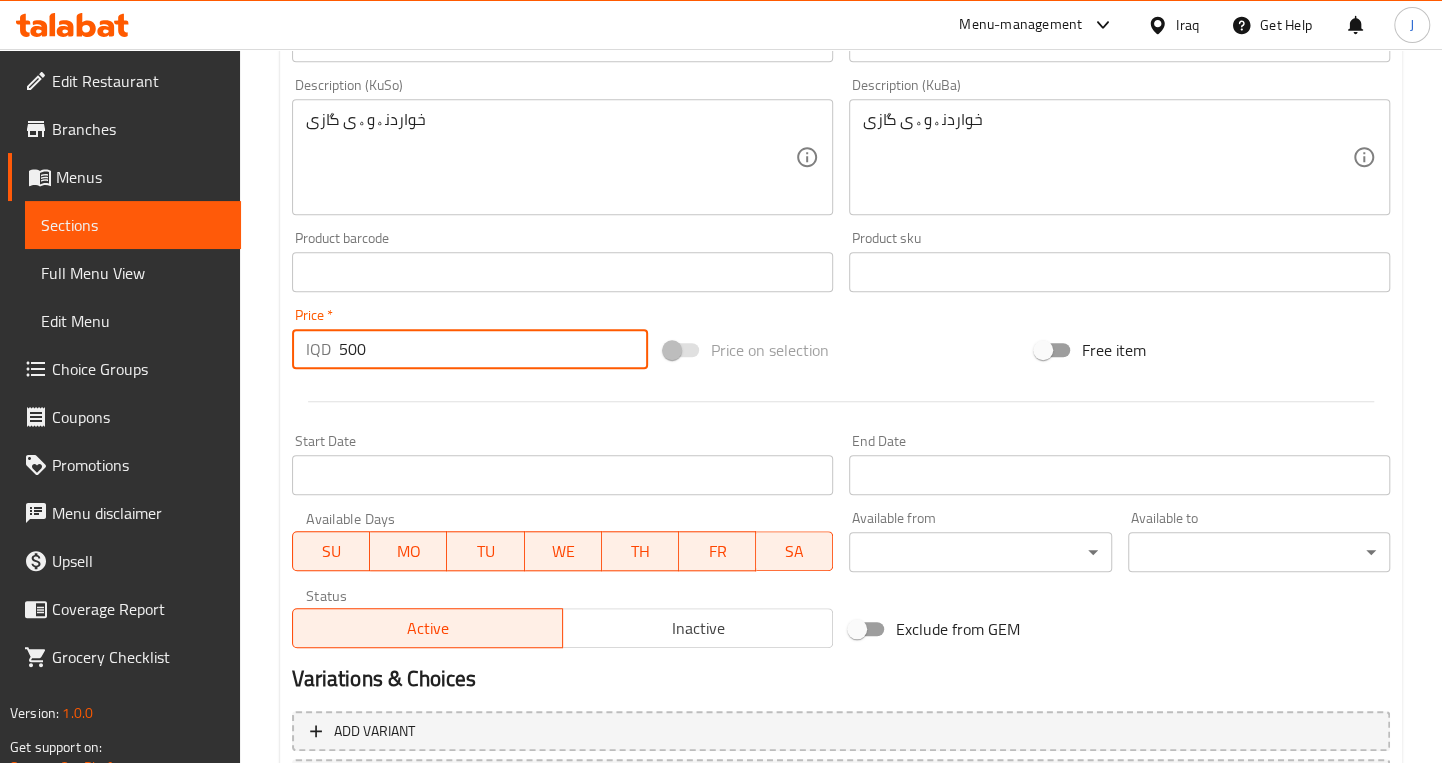 click on "500" at bounding box center (493, 349) 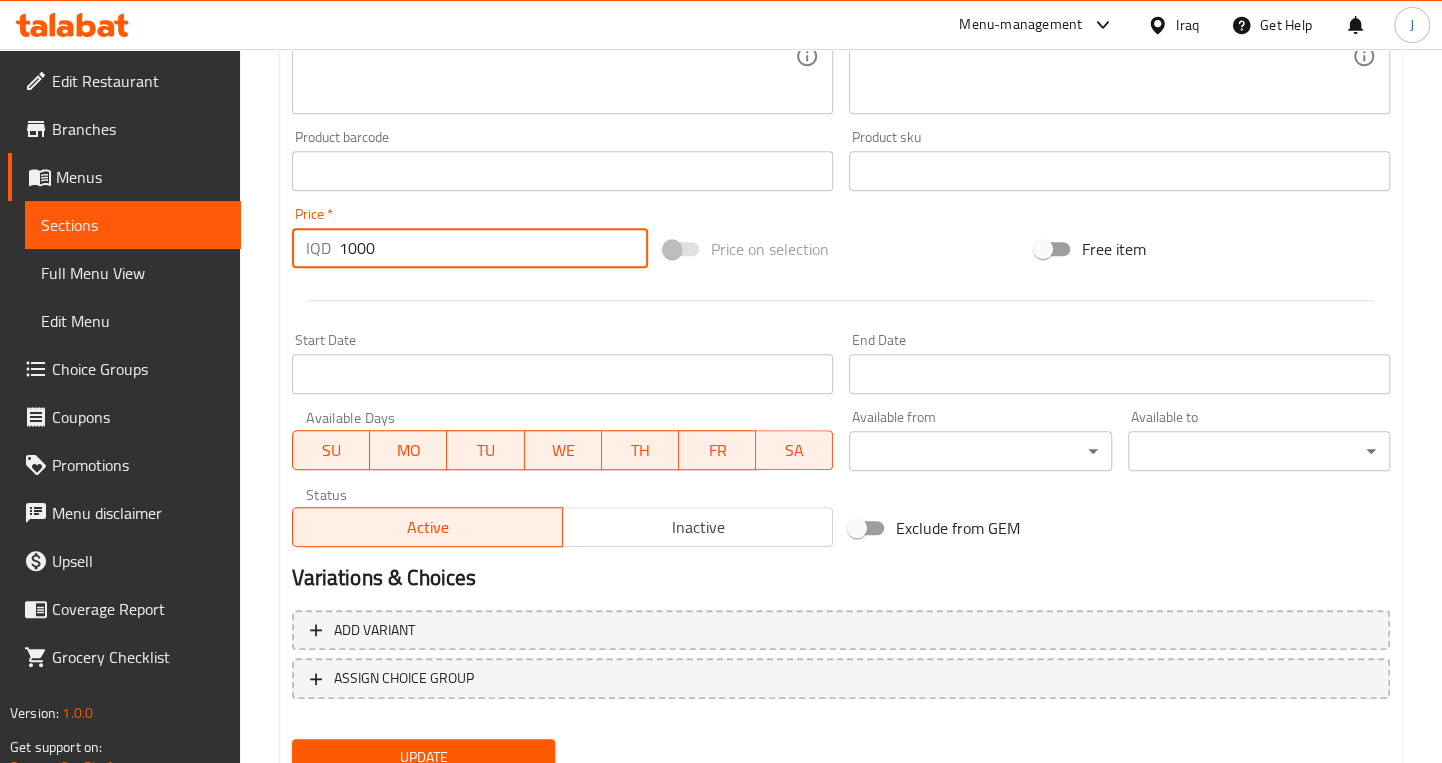 scroll, scrollTop: 907, scrollLeft: 0, axis: vertical 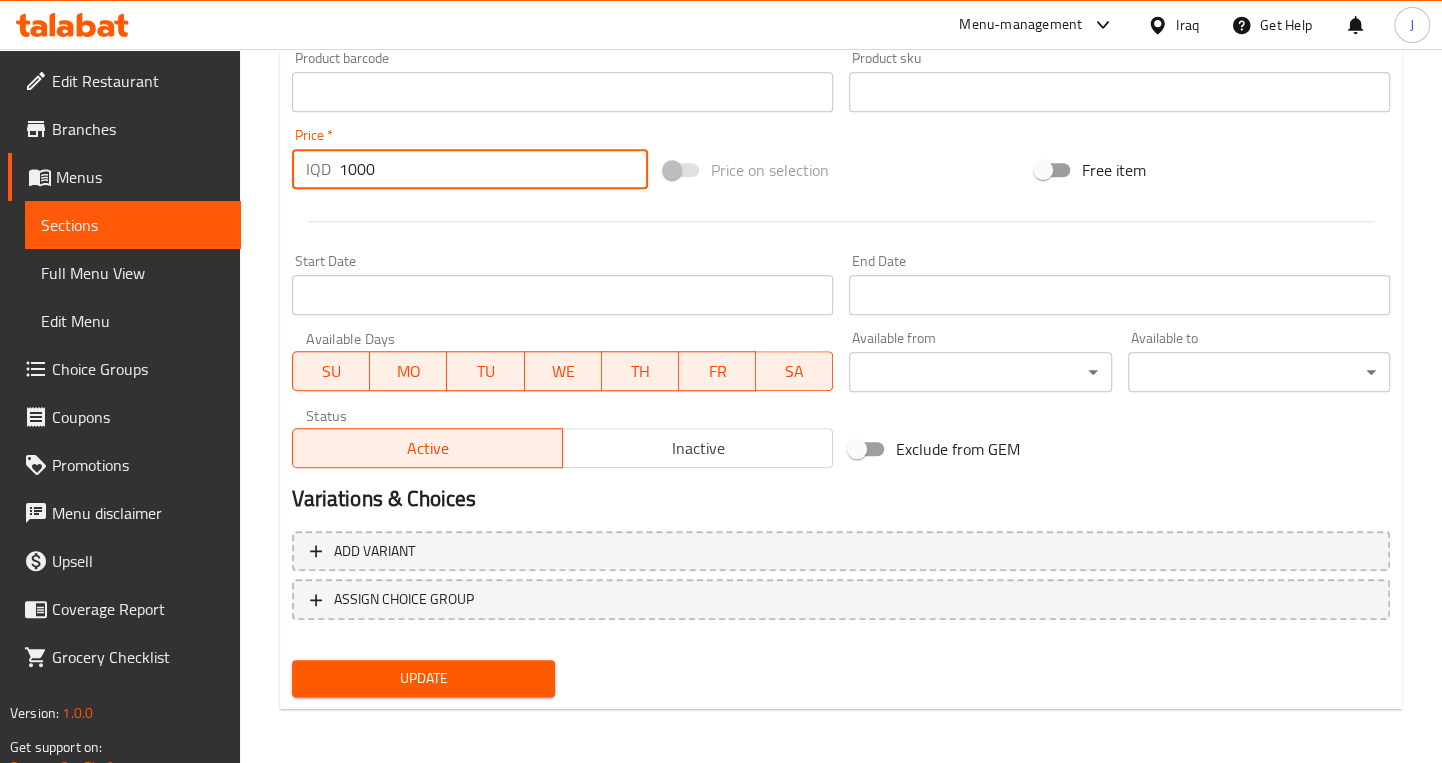 type on "1000" 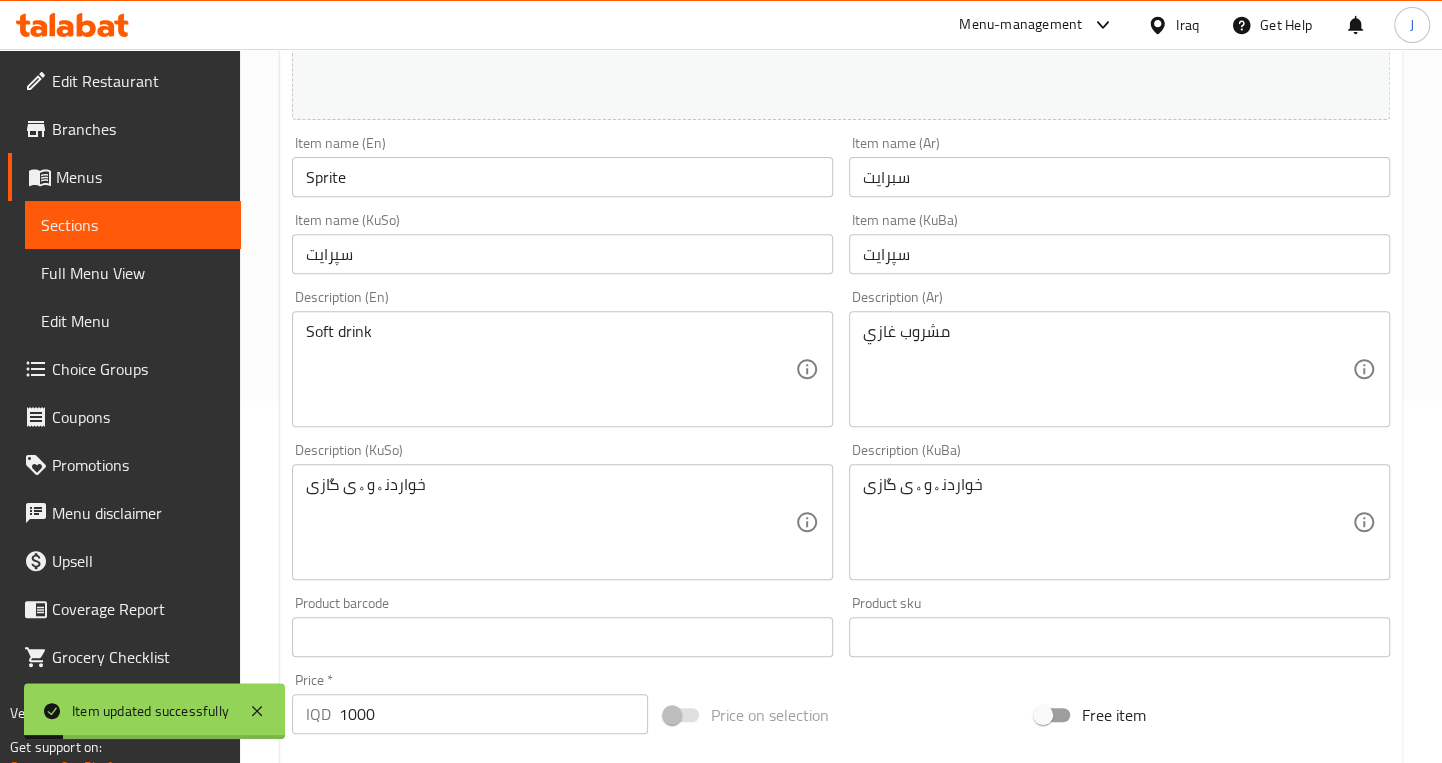 scroll, scrollTop: 0, scrollLeft: 0, axis: both 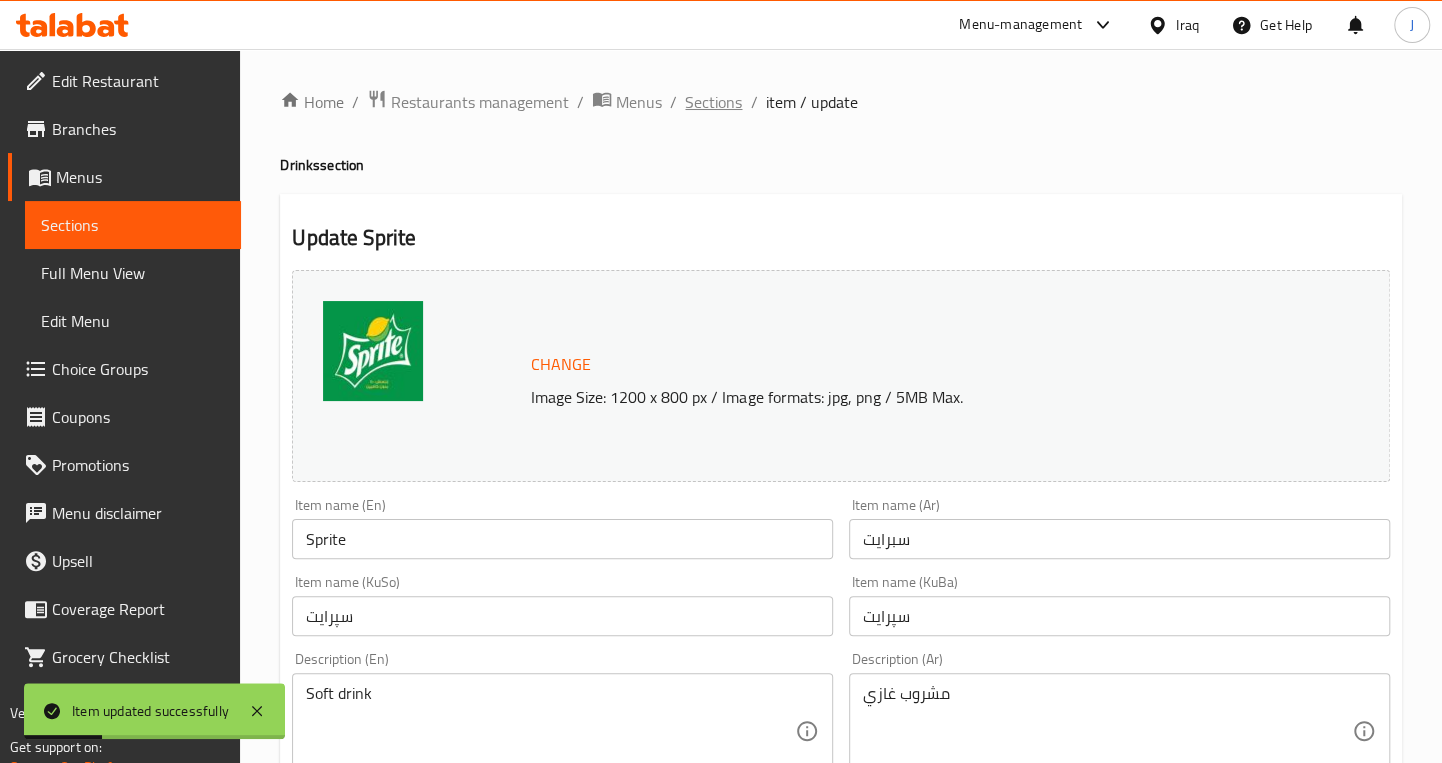 click on "Sections" at bounding box center (713, 102) 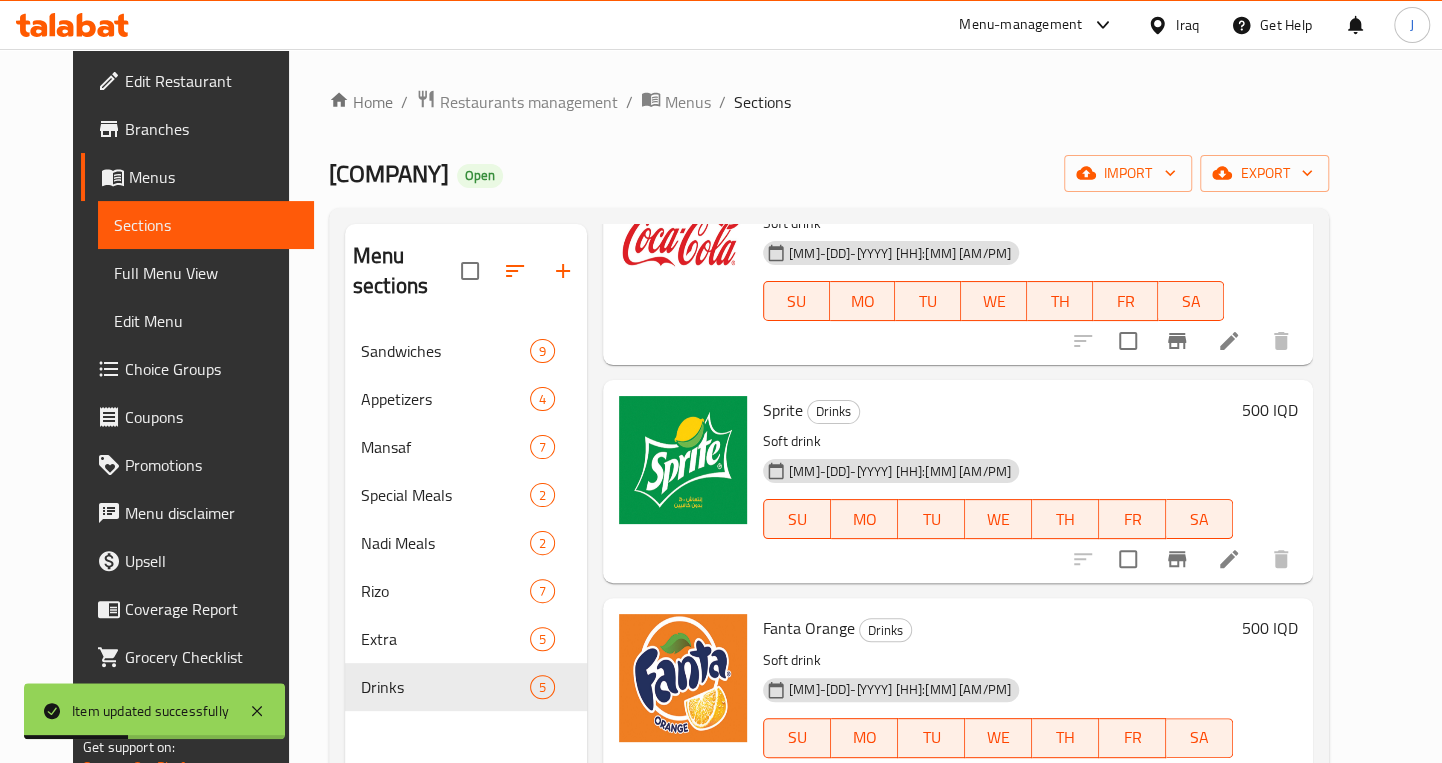 scroll, scrollTop: 378, scrollLeft: 0, axis: vertical 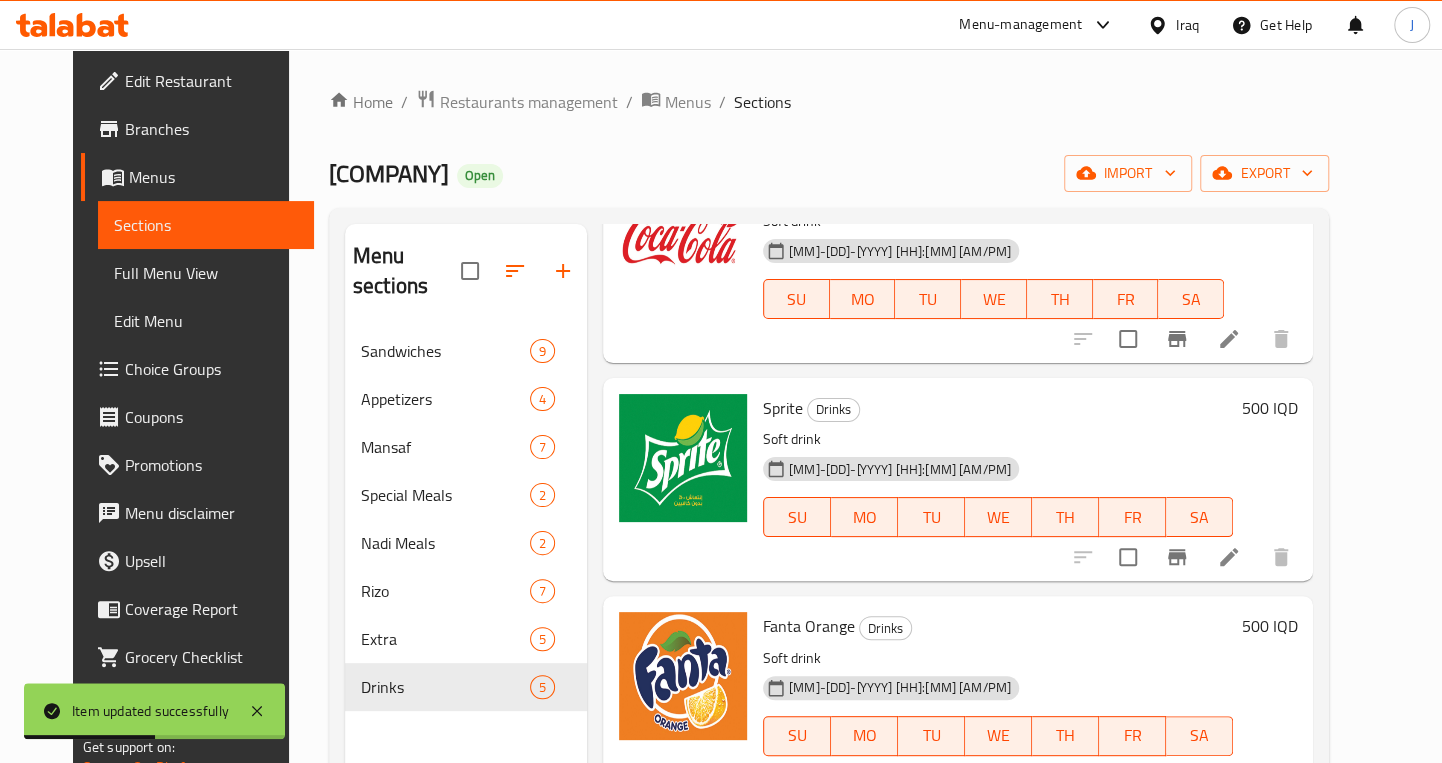 click 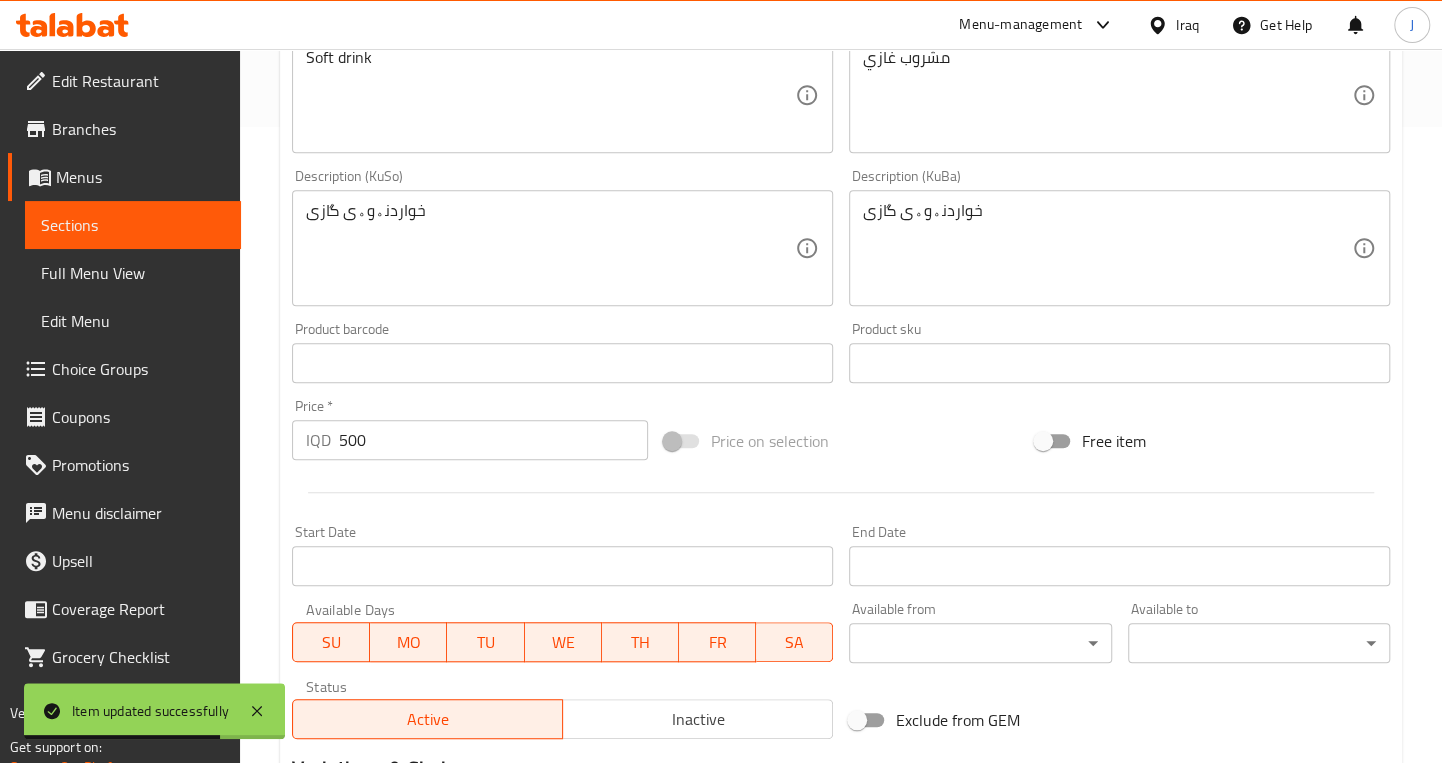 scroll, scrollTop: 818, scrollLeft: 0, axis: vertical 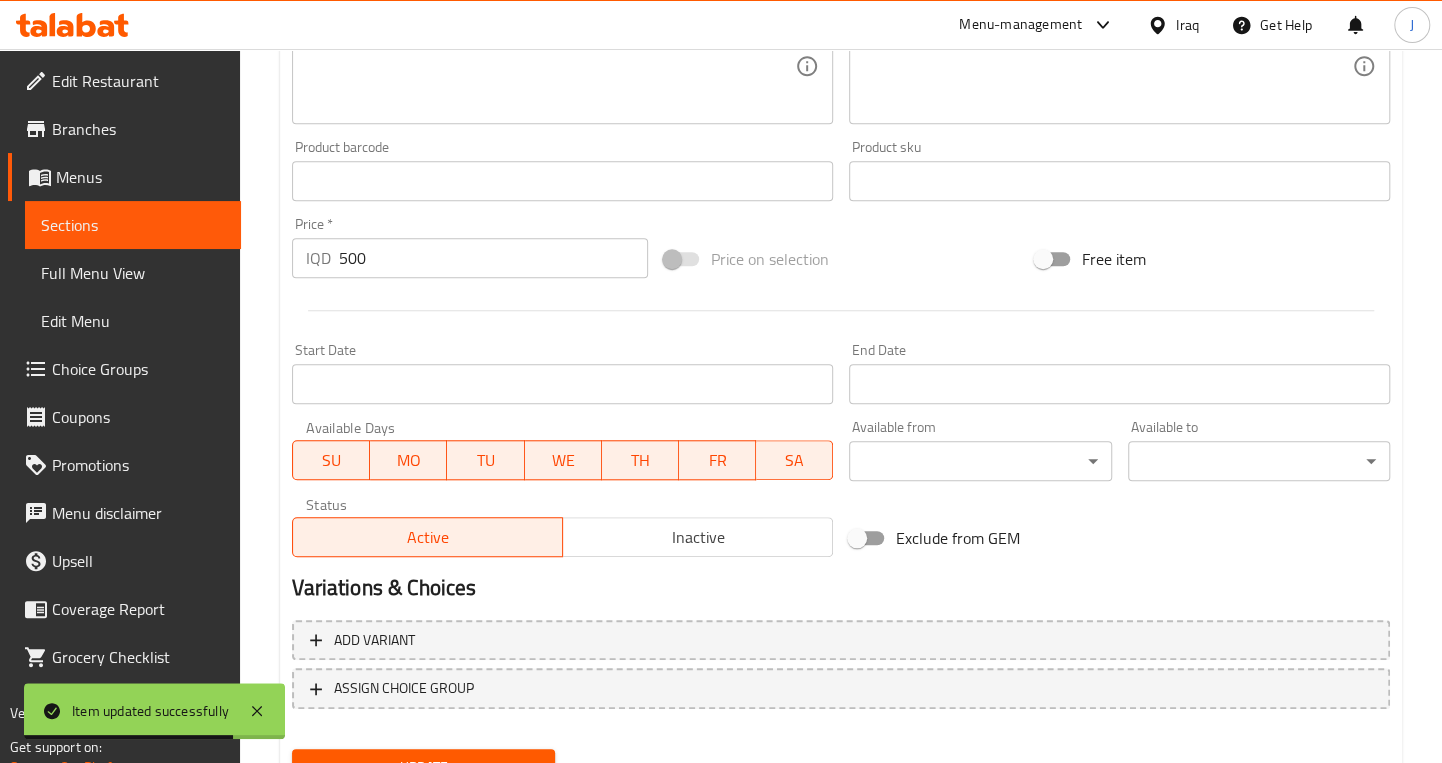 click on "500" at bounding box center (493, 258) 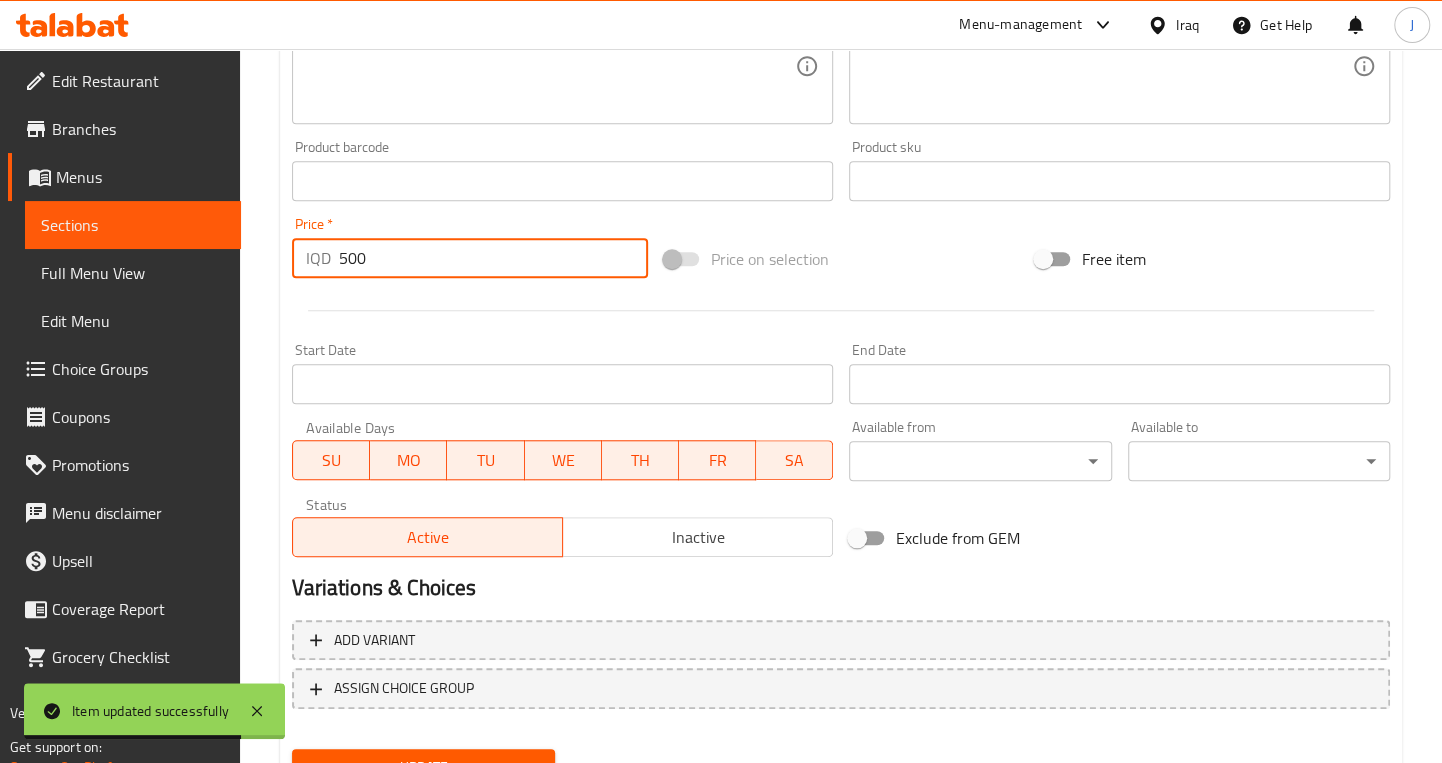 click on "500" at bounding box center (493, 258) 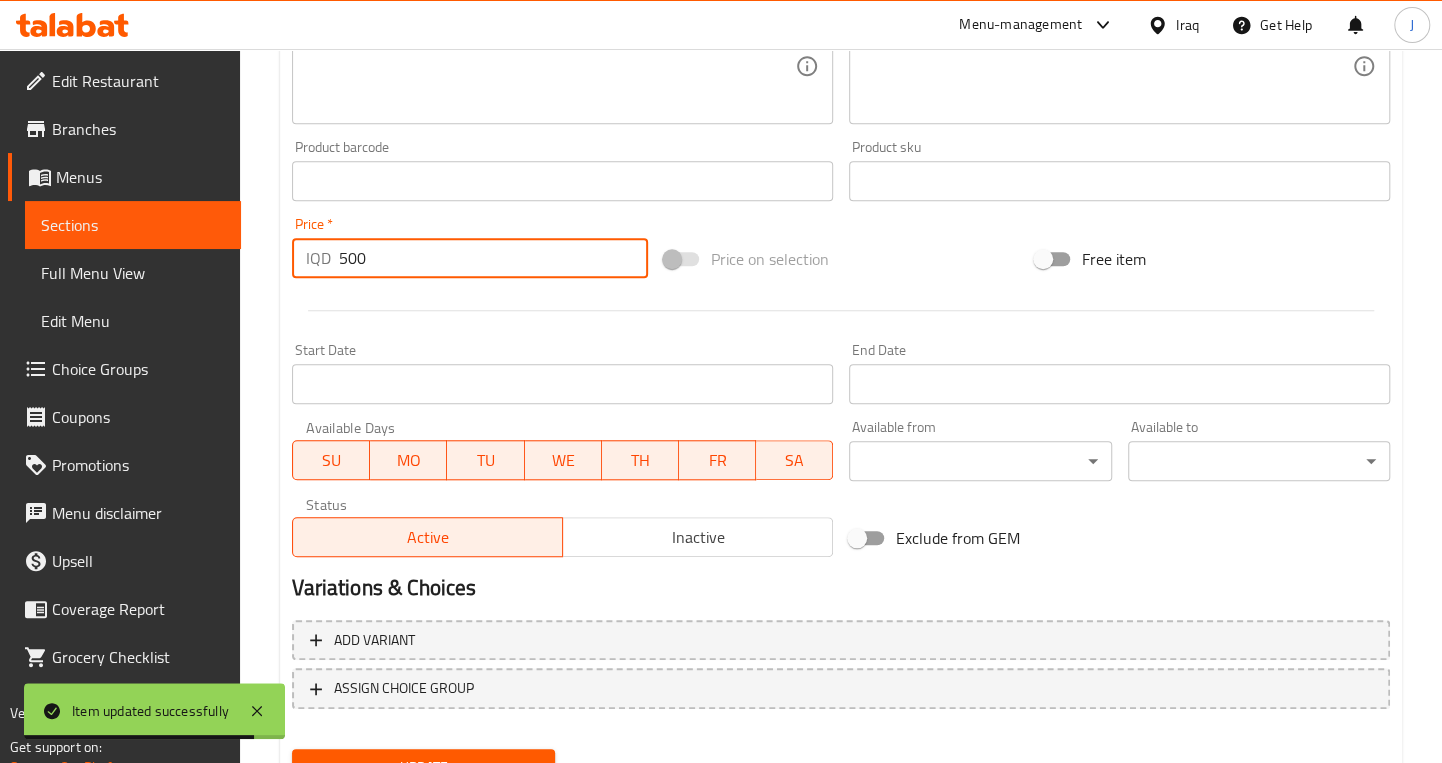 click on "IQD" at bounding box center (318, 258) 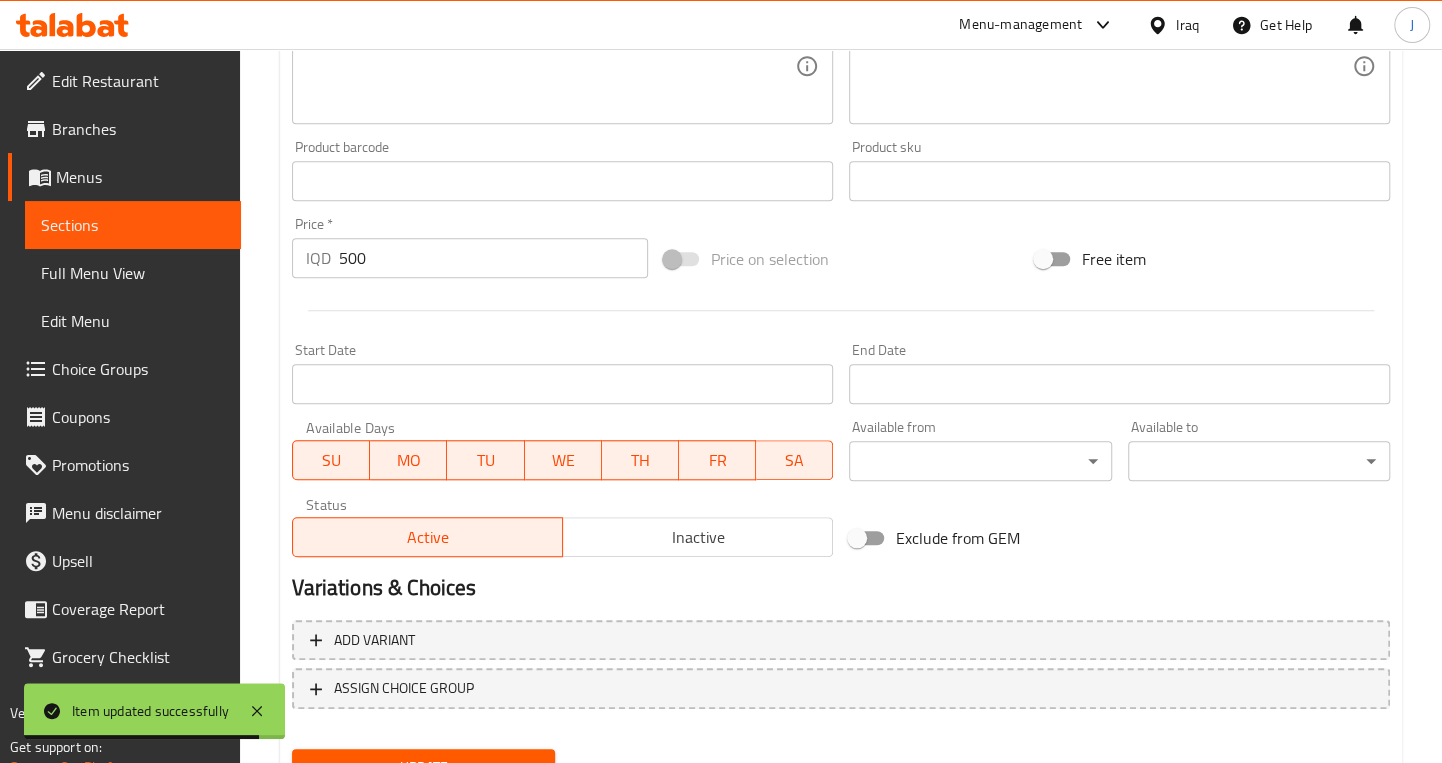 click on "500" at bounding box center (493, 258) 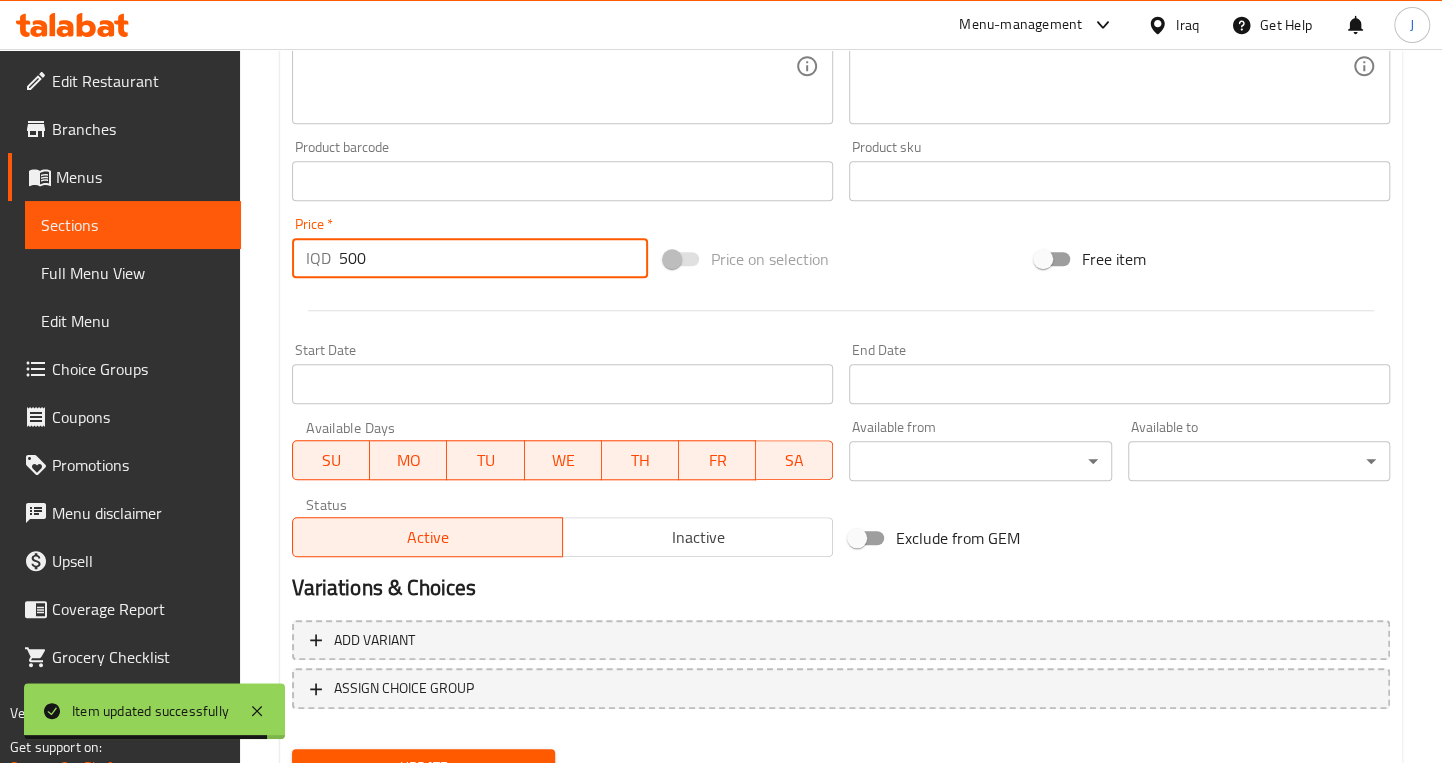 click on "500" at bounding box center [493, 258] 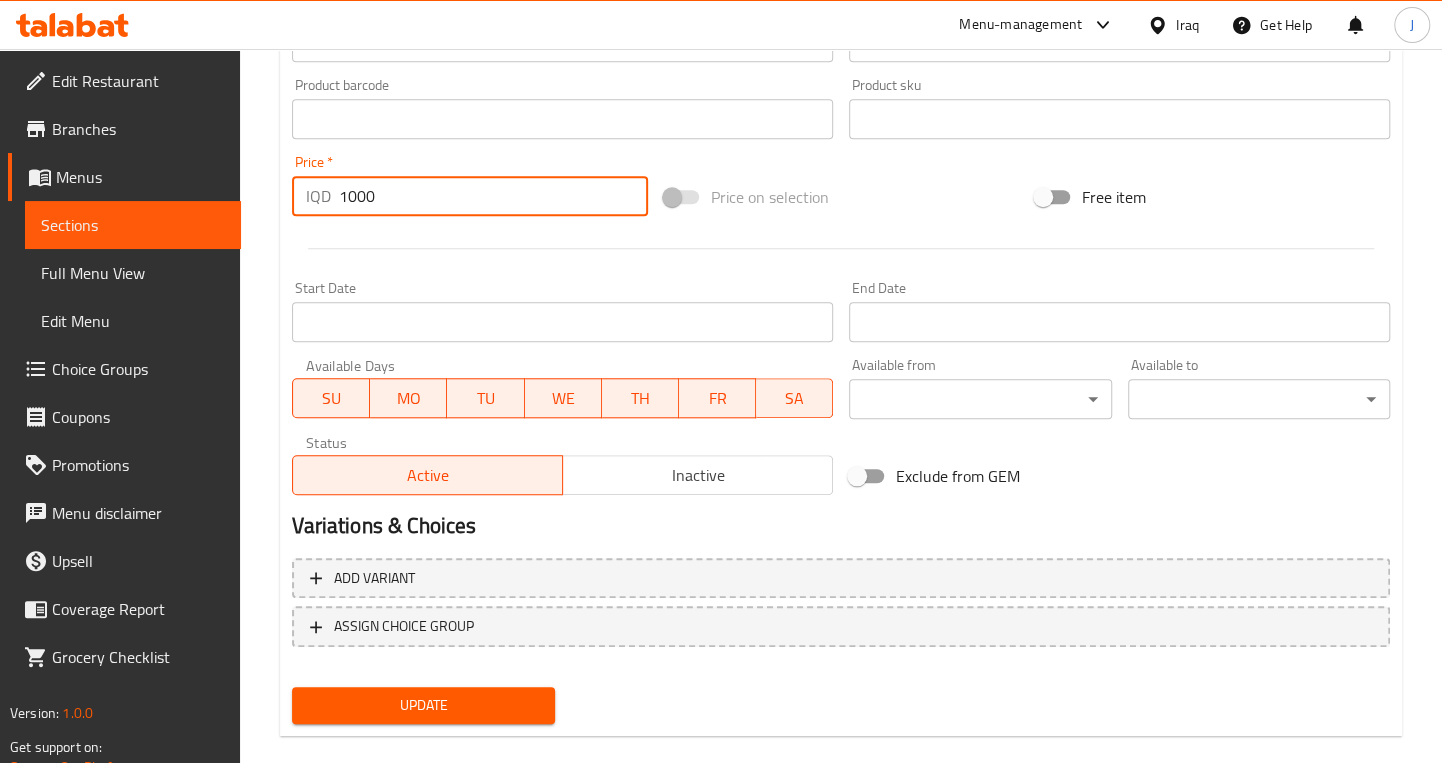 scroll, scrollTop: 907, scrollLeft: 0, axis: vertical 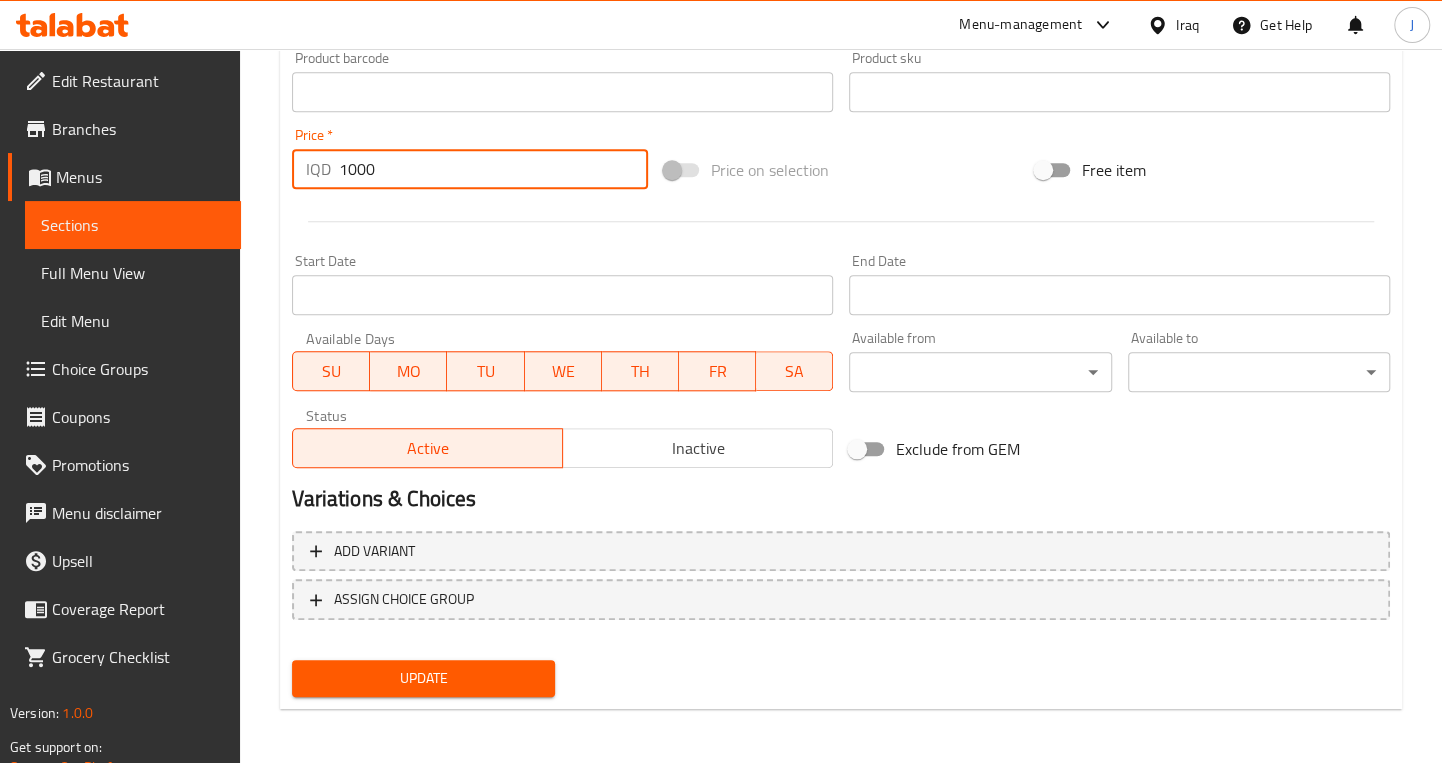 type on "1000" 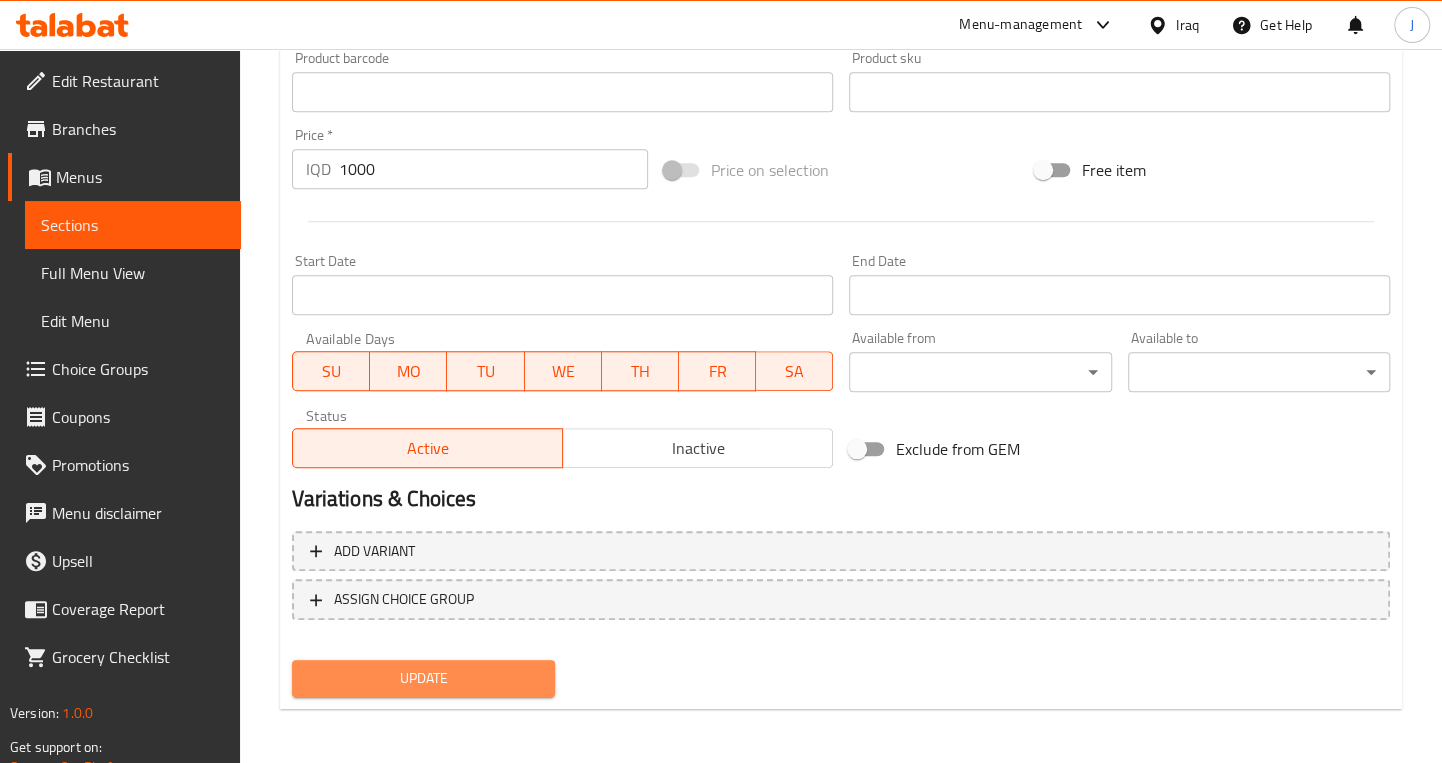 click on "Update" at bounding box center (423, 678) 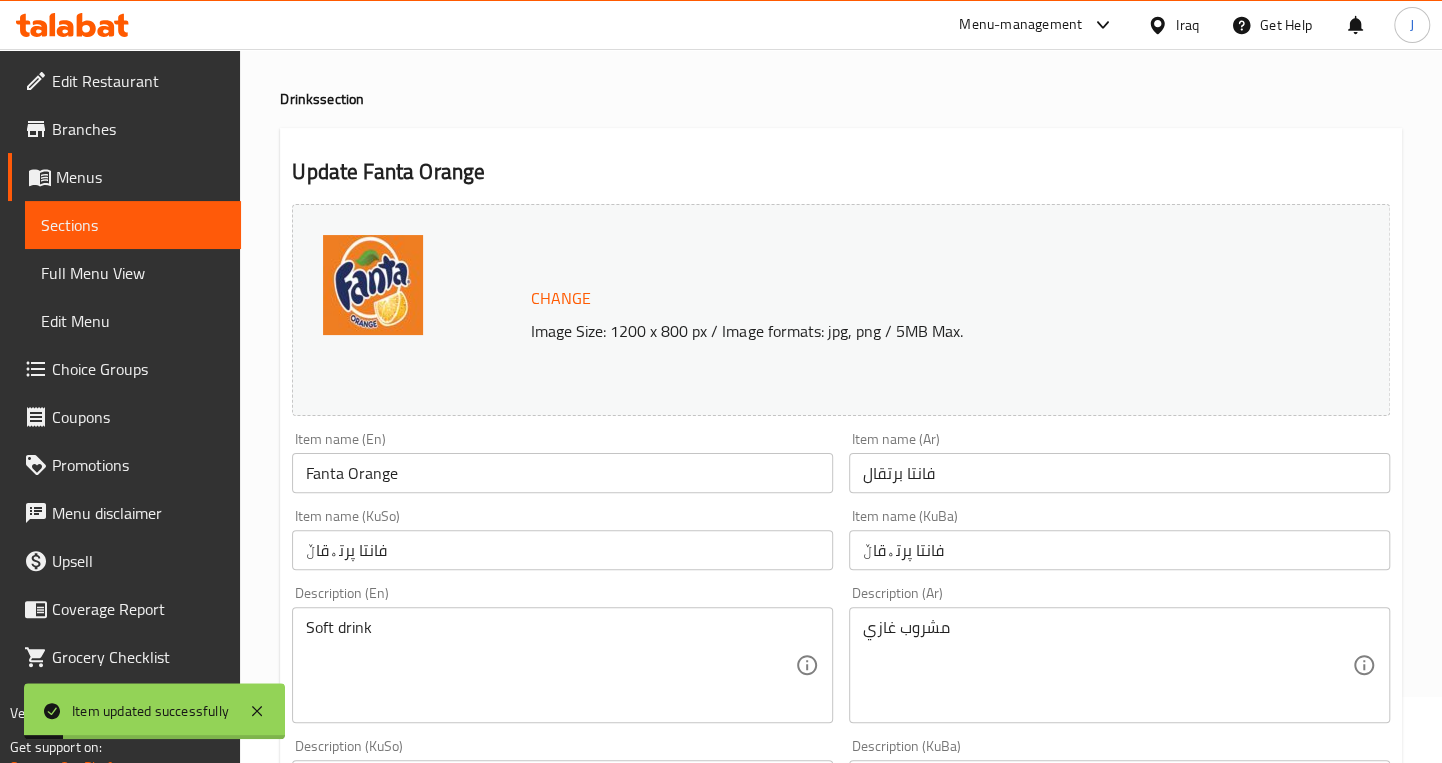 scroll, scrollTop: 0, scrollLeft: 0, axis: both 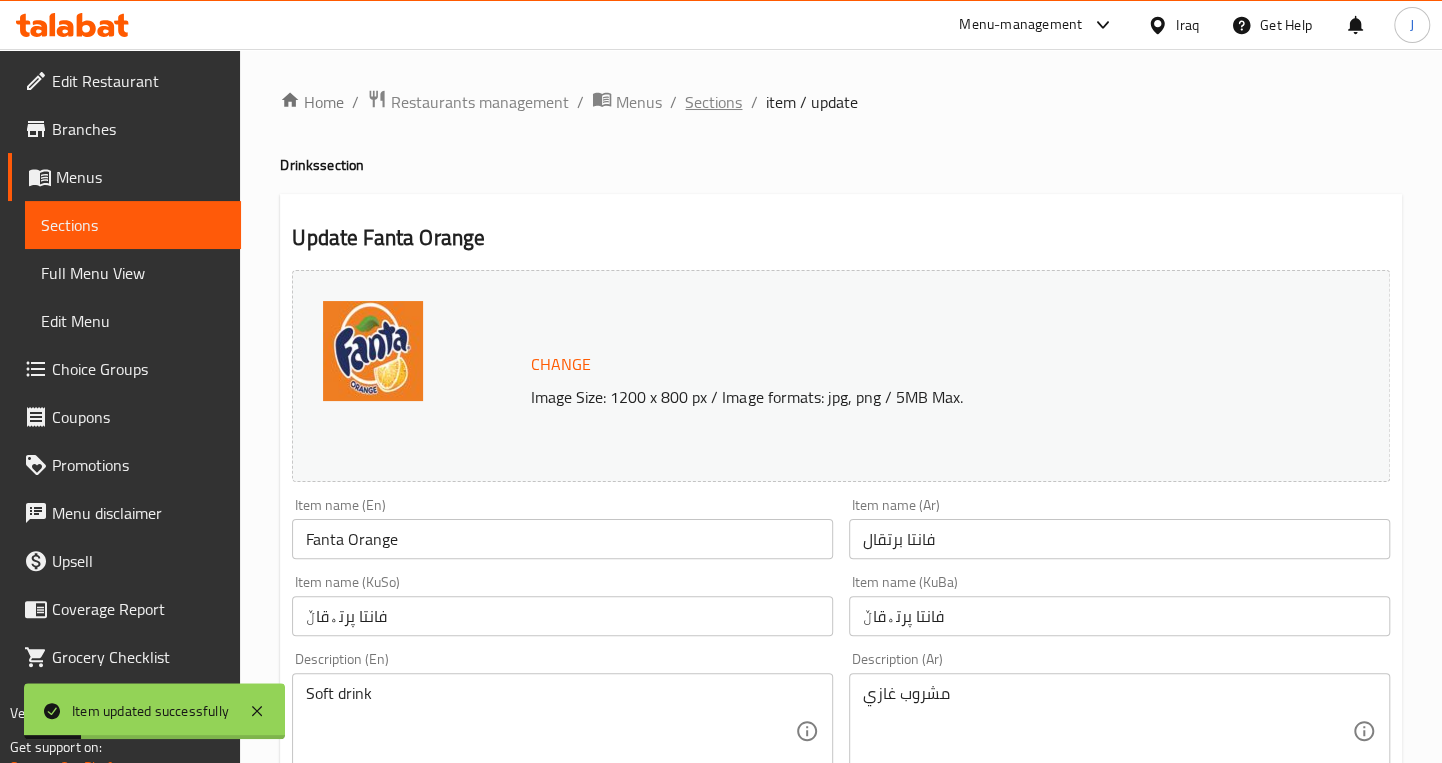 click on "Sections" at bounding box center (713, 102) 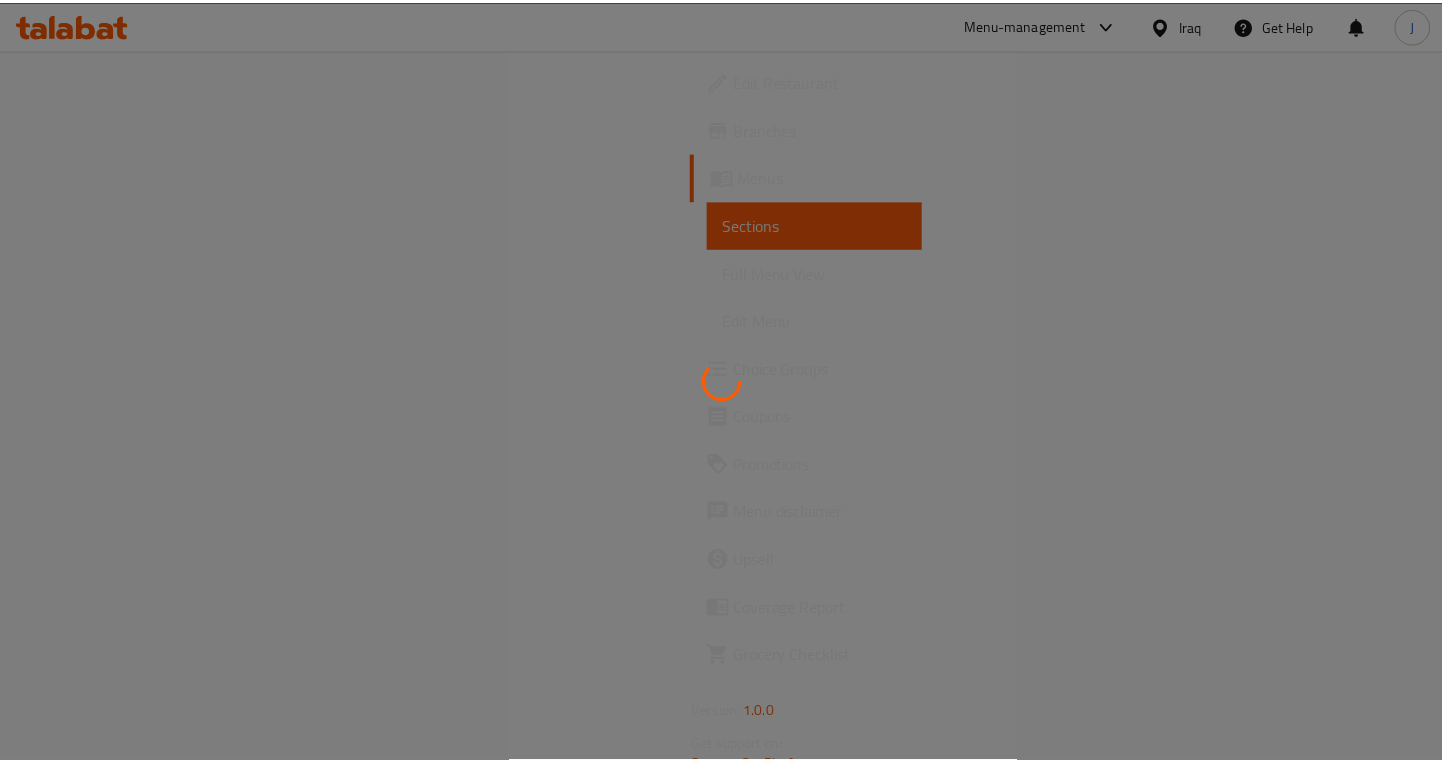 scroll, scrollTop: 0, scrollLeft: 0, axis: both 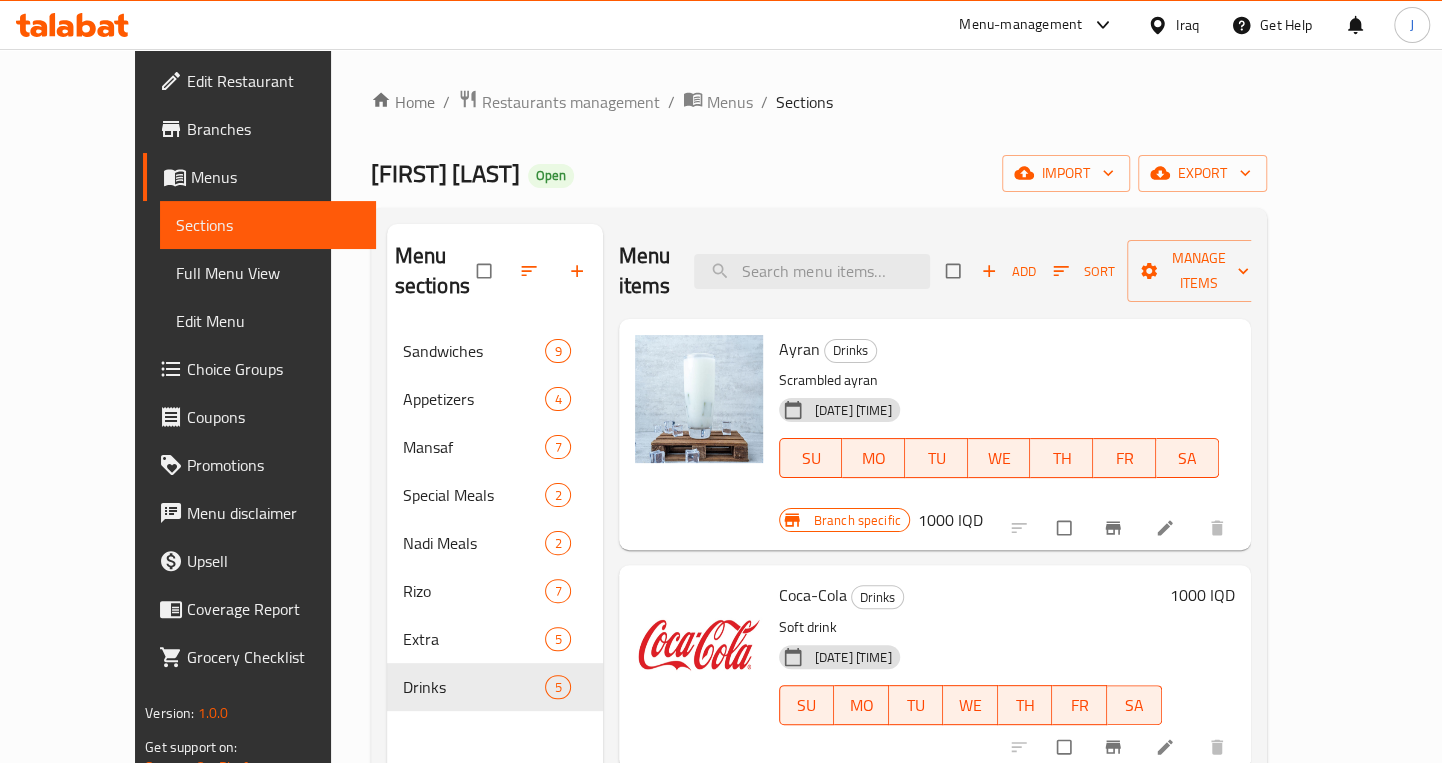 click on "Edit Restaurant" at bounding box center [273, 81] 